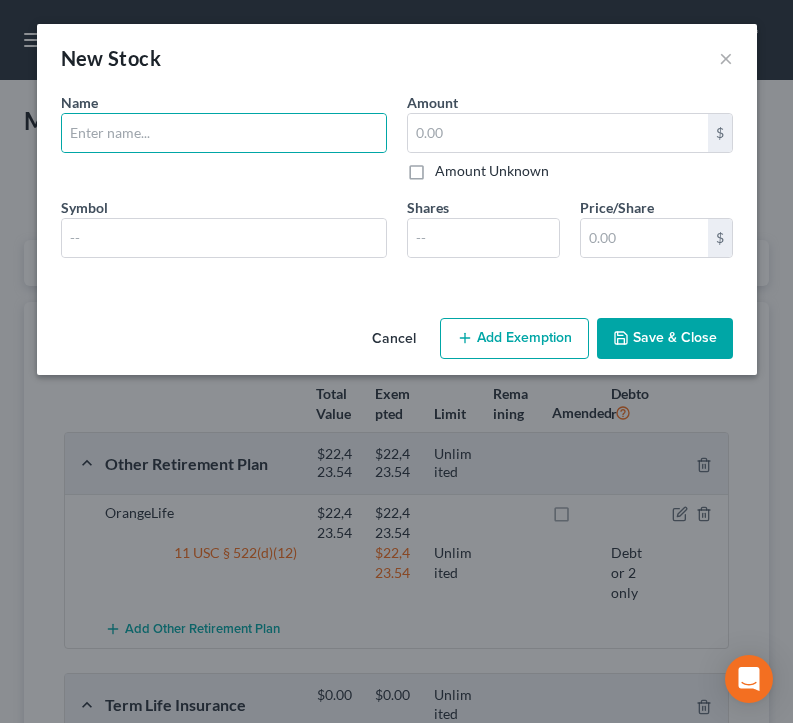 select on "stock" 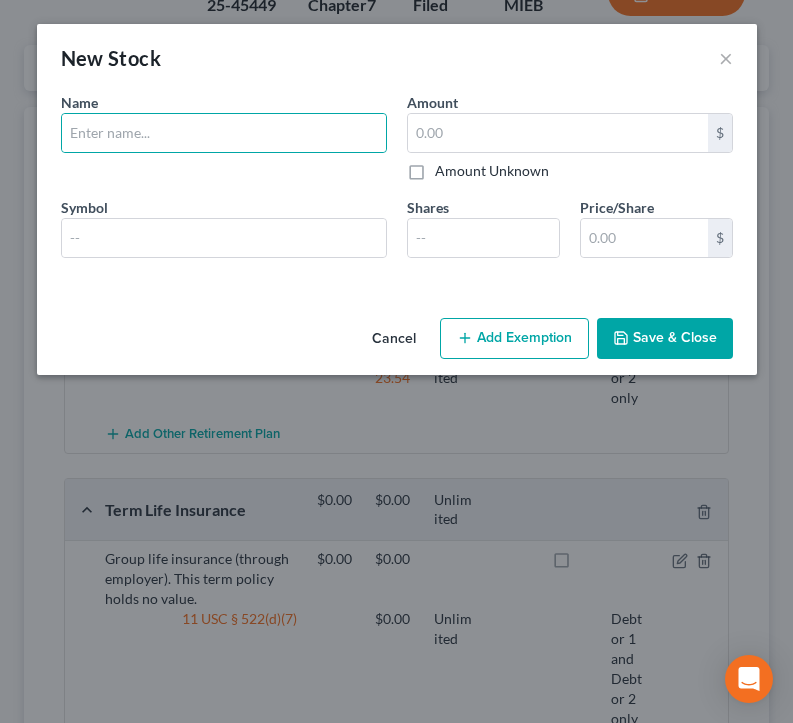 scroll, scrollTop: 195, scrollLeft: 0, axis: vertical 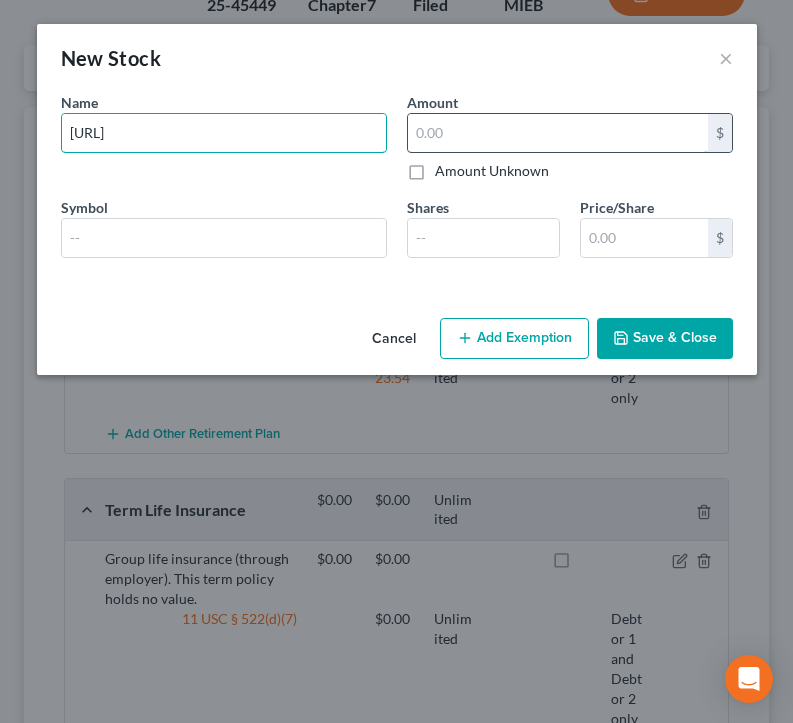 type on "[URL]" 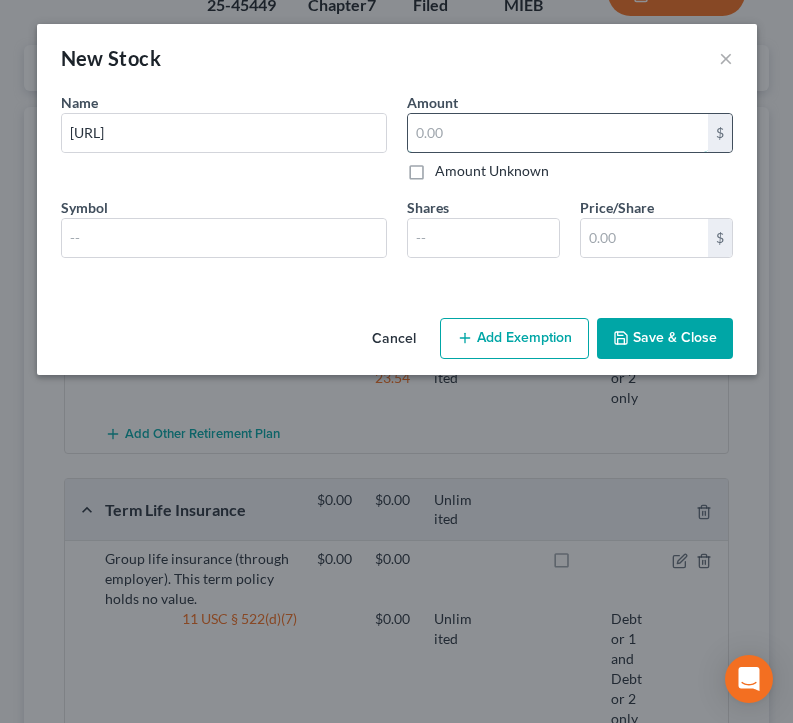 click at bounding box center (558, 133) 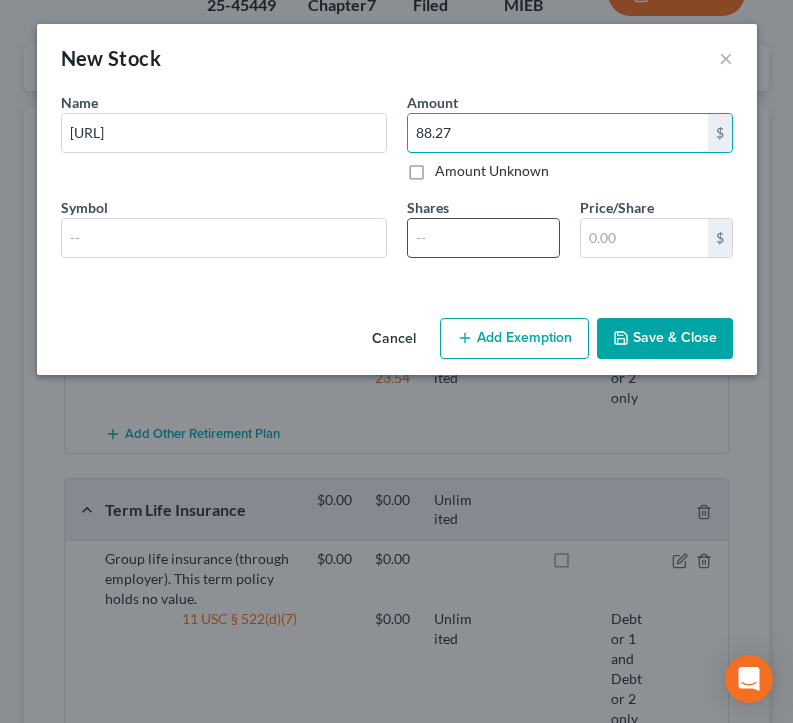 type on "88.27" 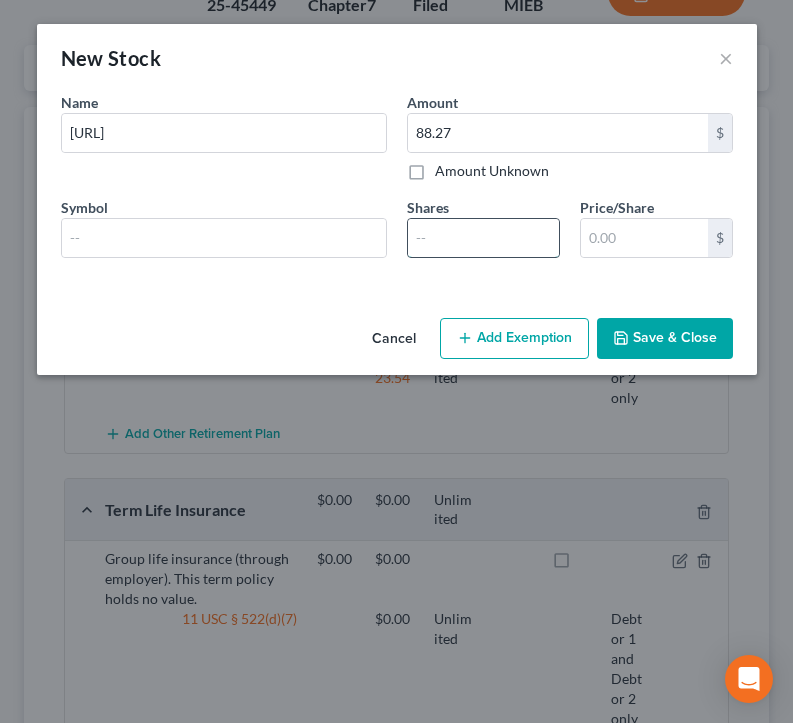 click at bounding box center [483, 238] 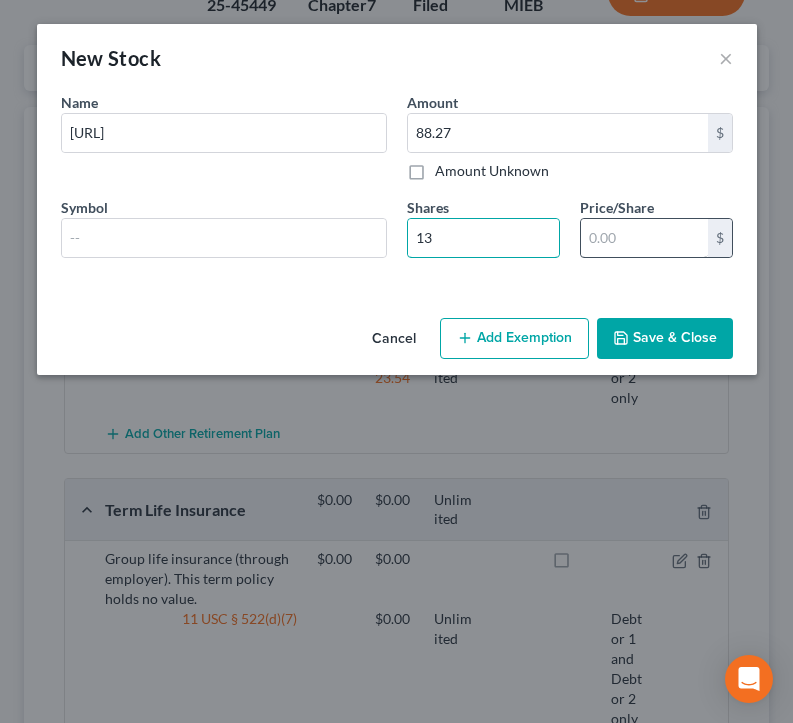 type on "13" 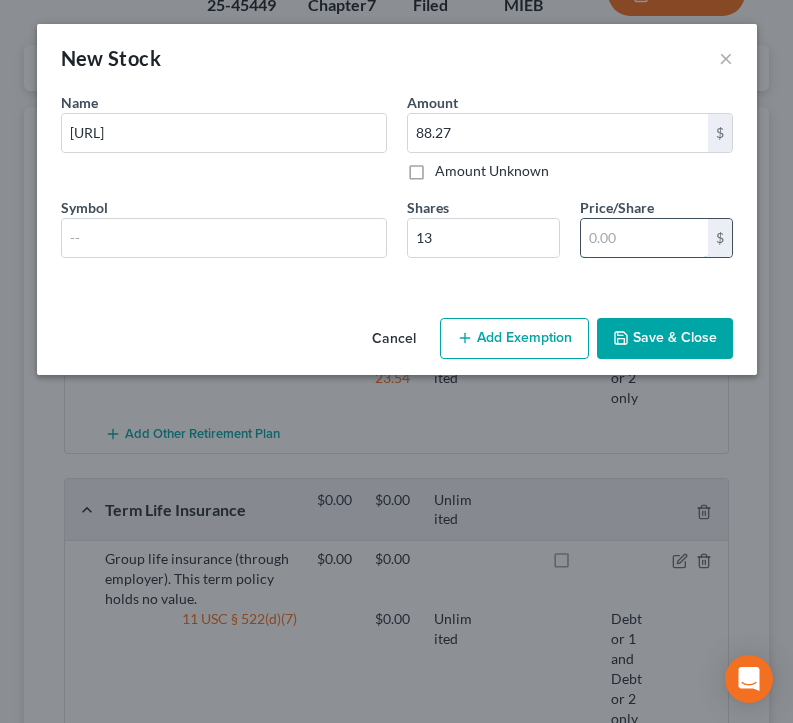 click at bounding box center [644, 238] 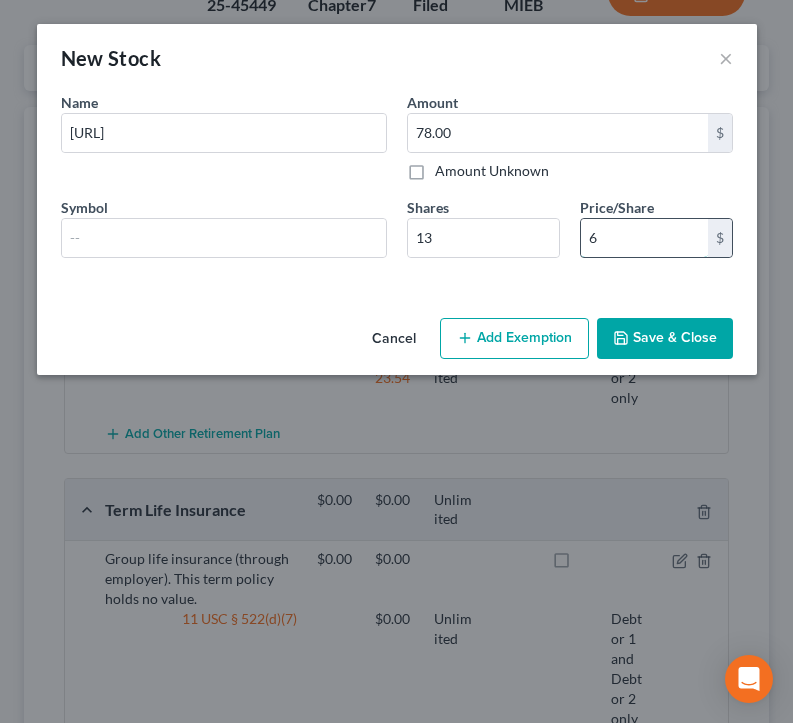 type on "6." 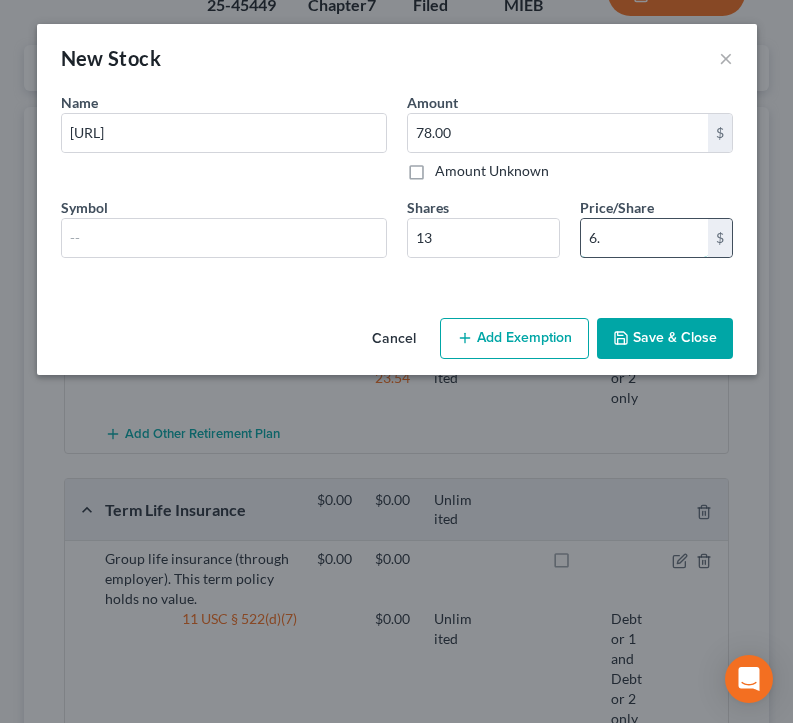 type on "87.10" 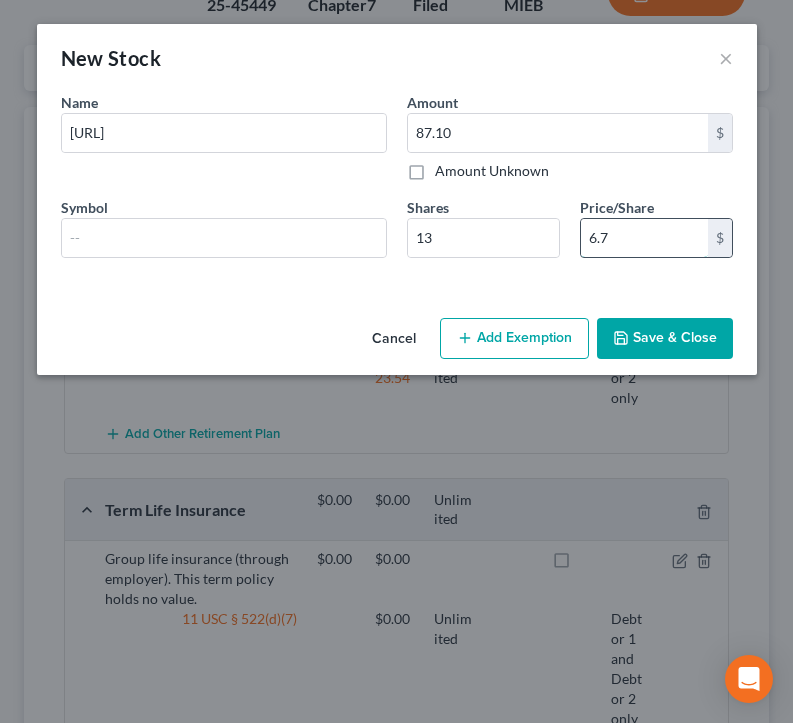type on "88.27" 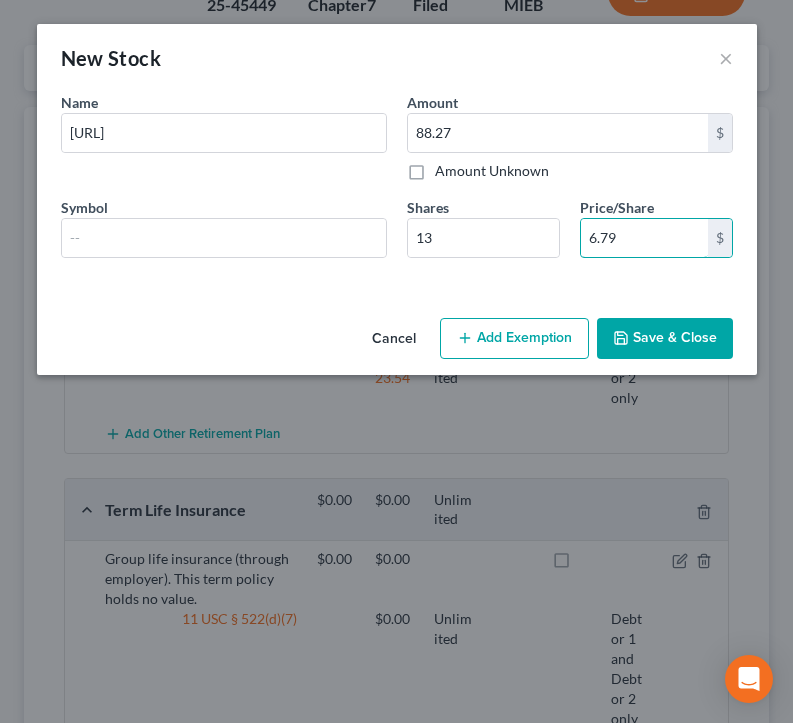 type on "6.79" 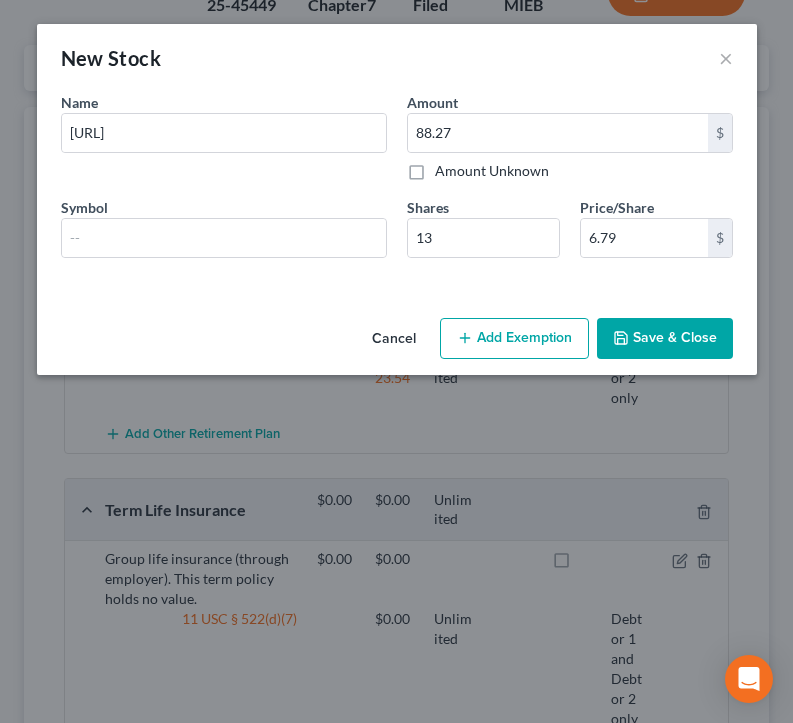 click on "Save & Close" at bounding box center [665, 339] 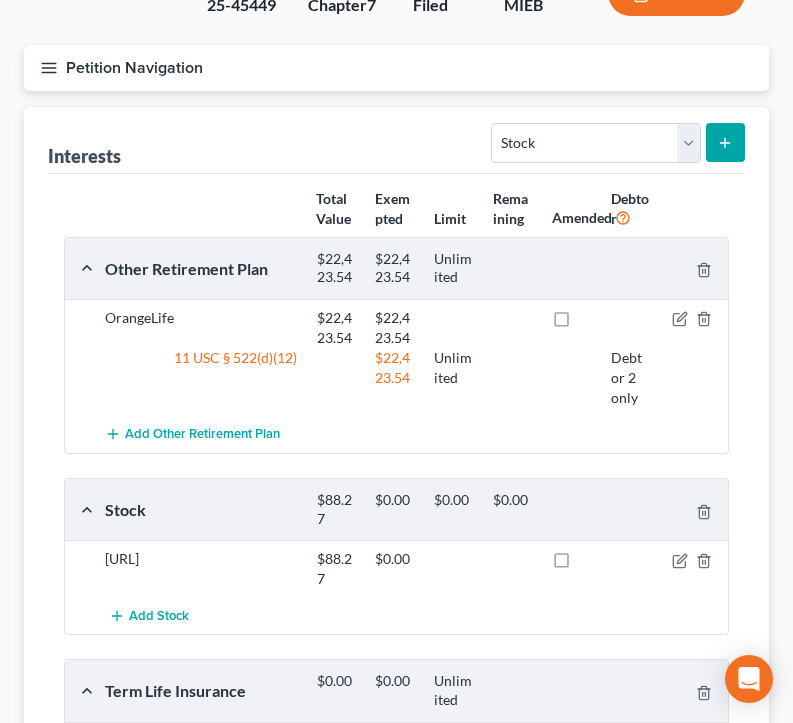 click at bounding box center (725, 142) 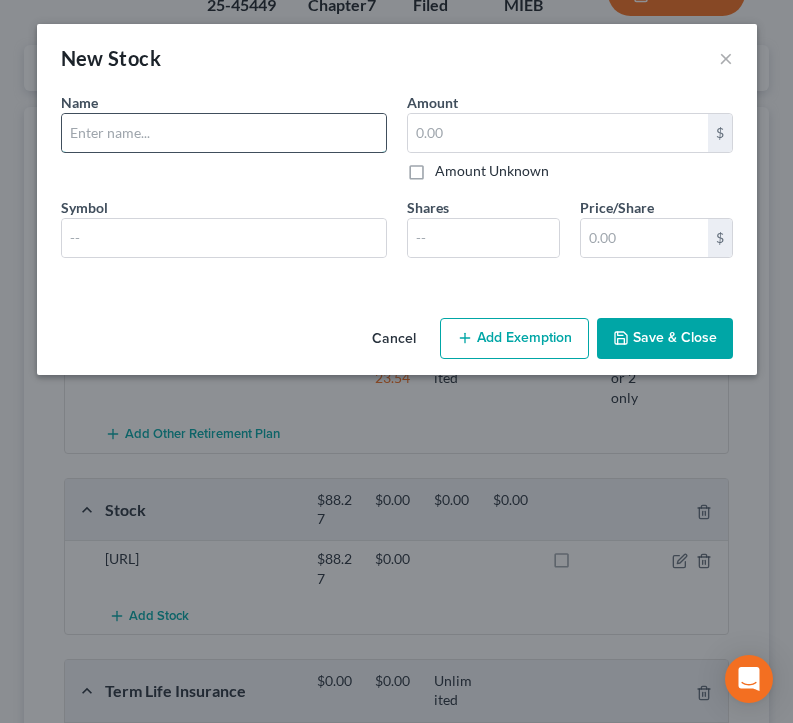 click at bounding box center (224, 133) 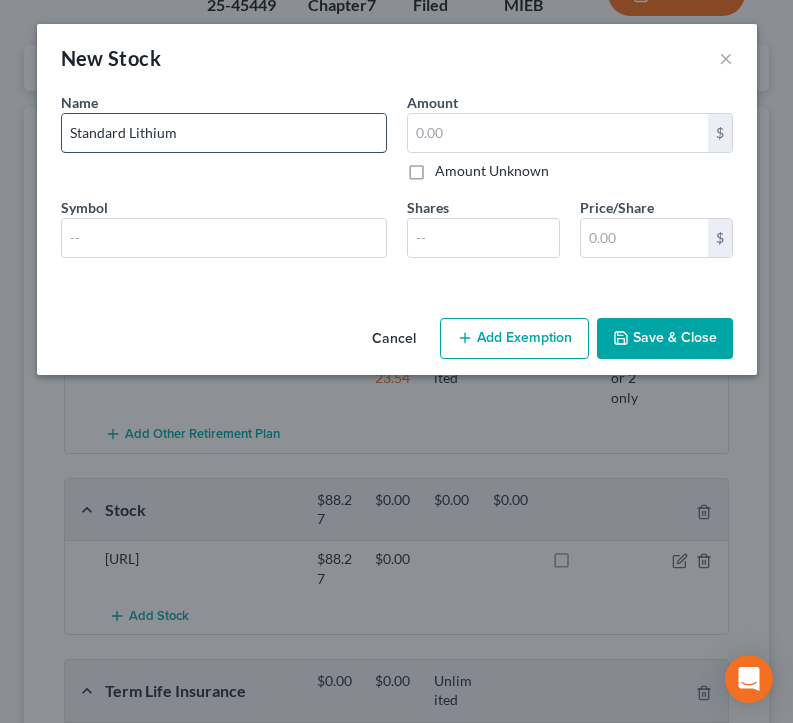 type on "Standard Lithium" 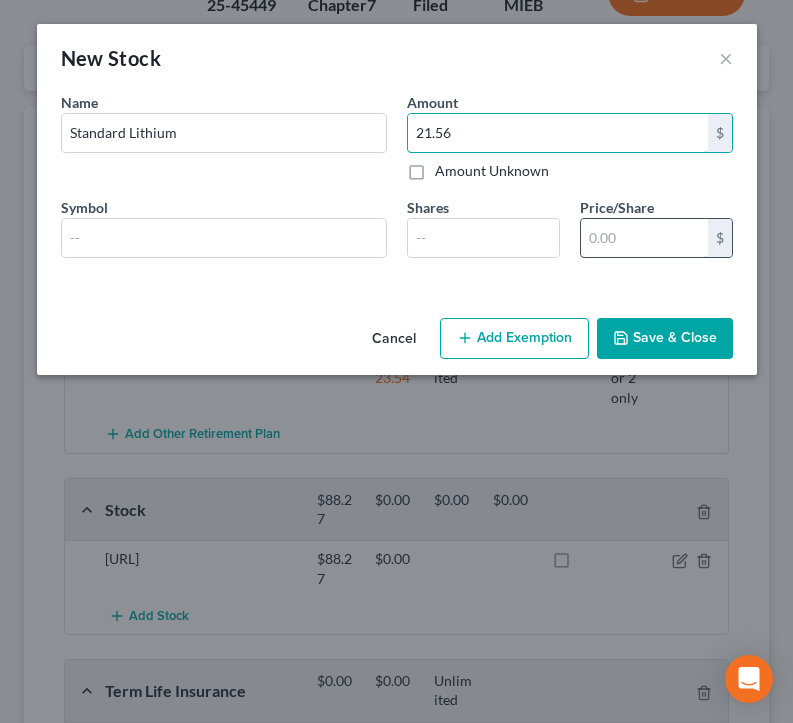 type on "21.56" 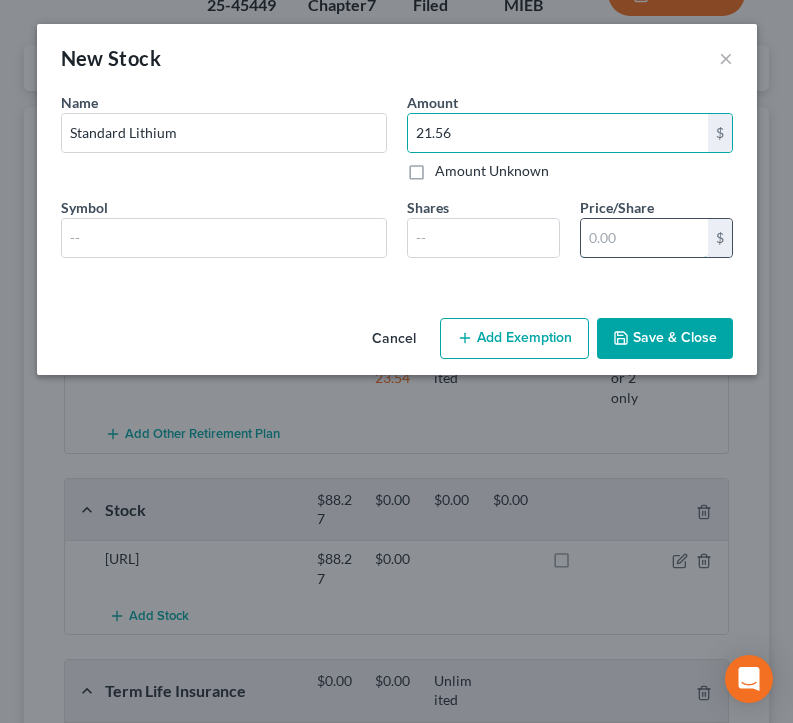 click at bounding box center (644, 238) 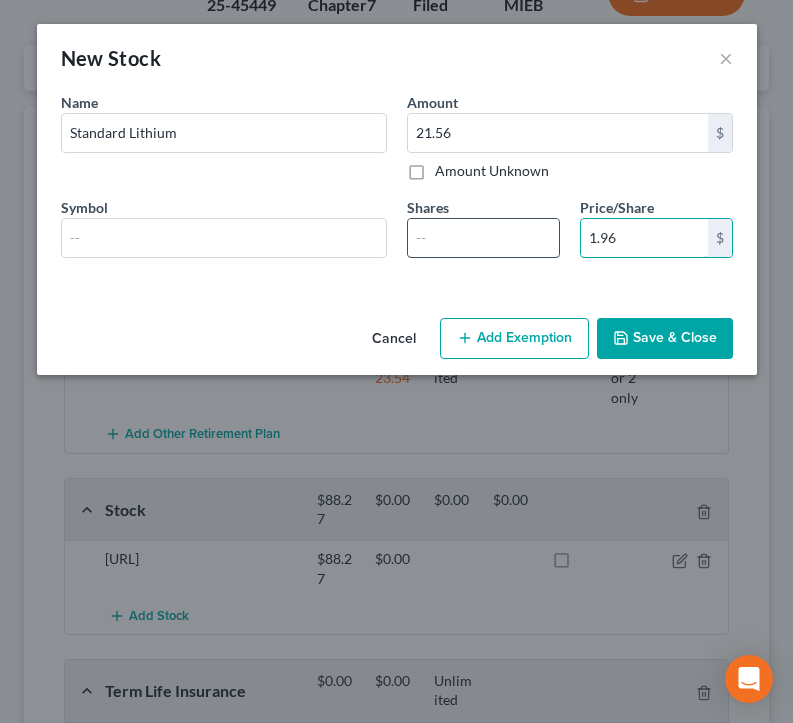 type on "1.96" 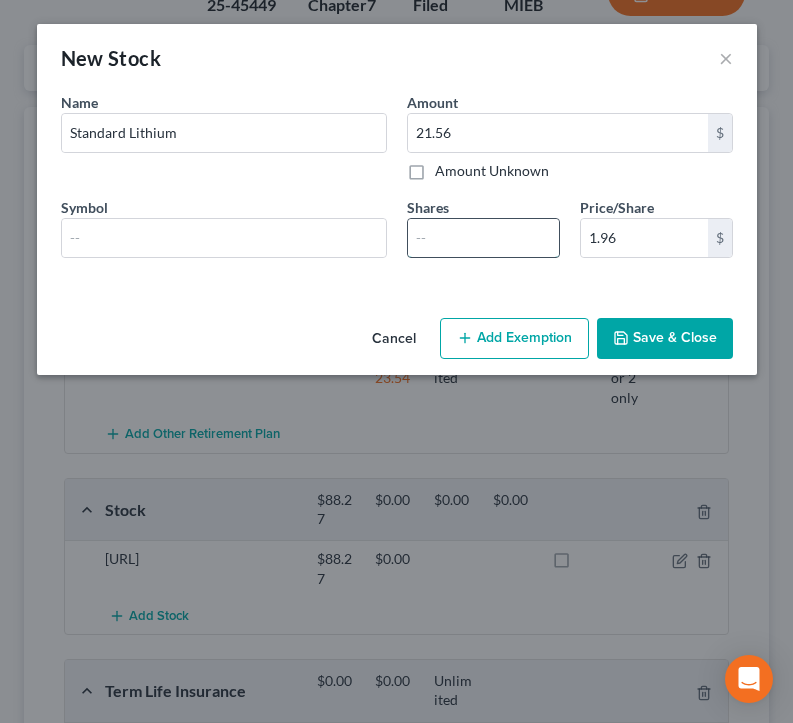 click at bounding box center (483, 238) 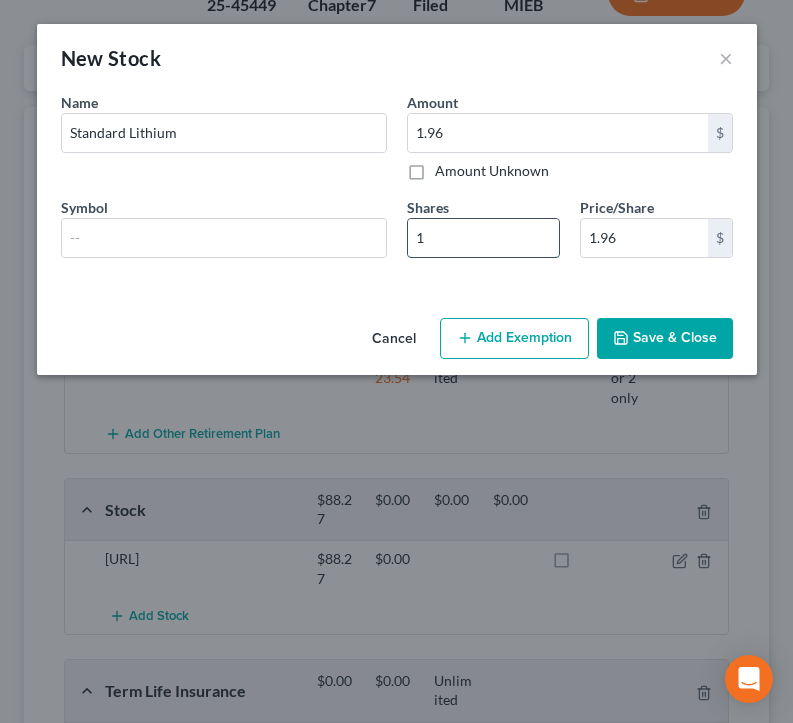 type on "21.56" 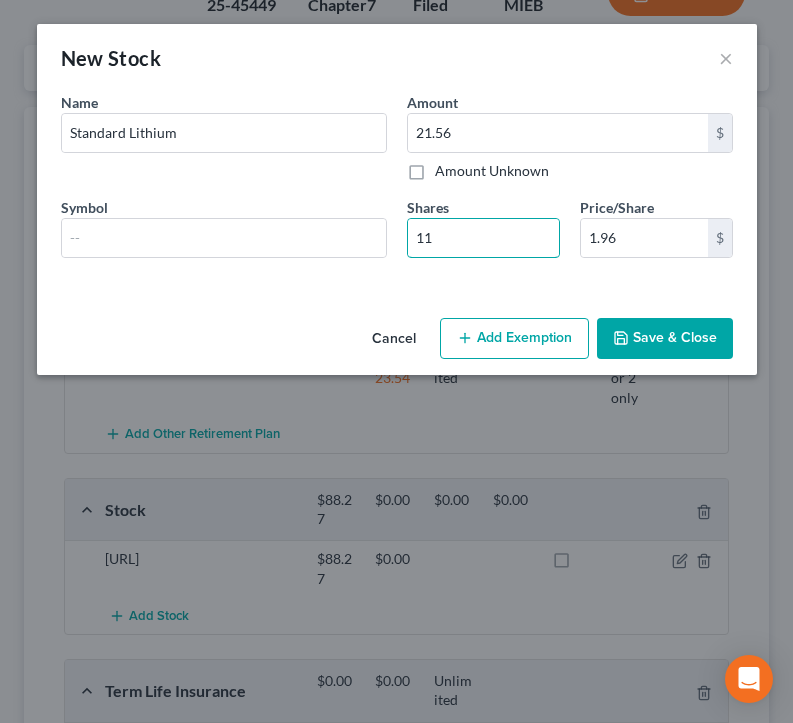 type on "11" 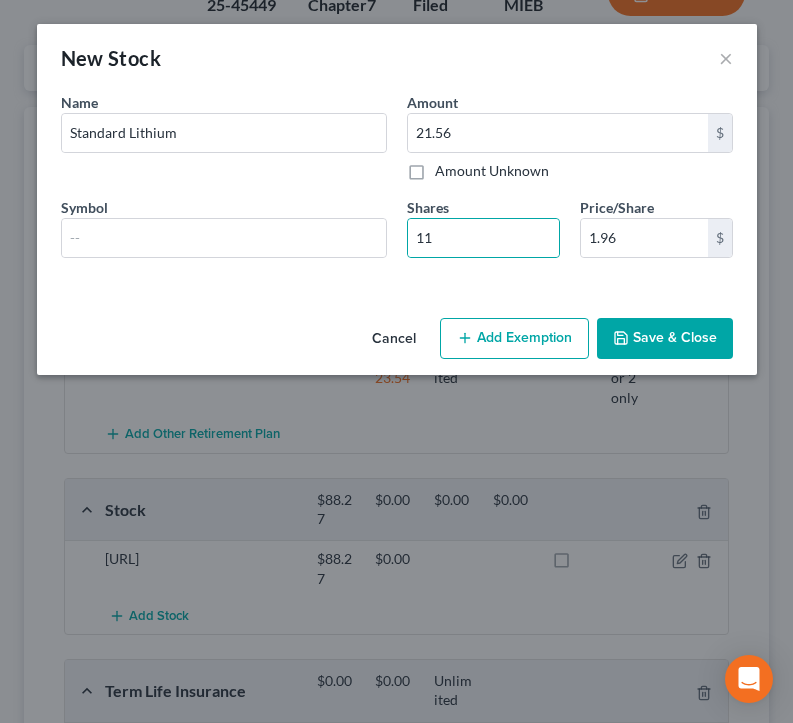 click on "Save & Close" at bounding box center (665, 339) 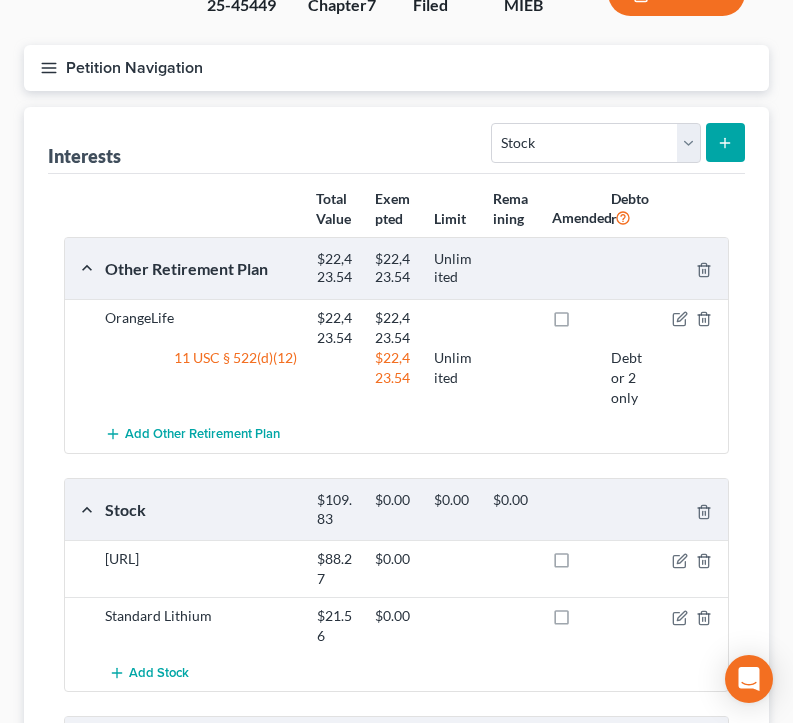 click 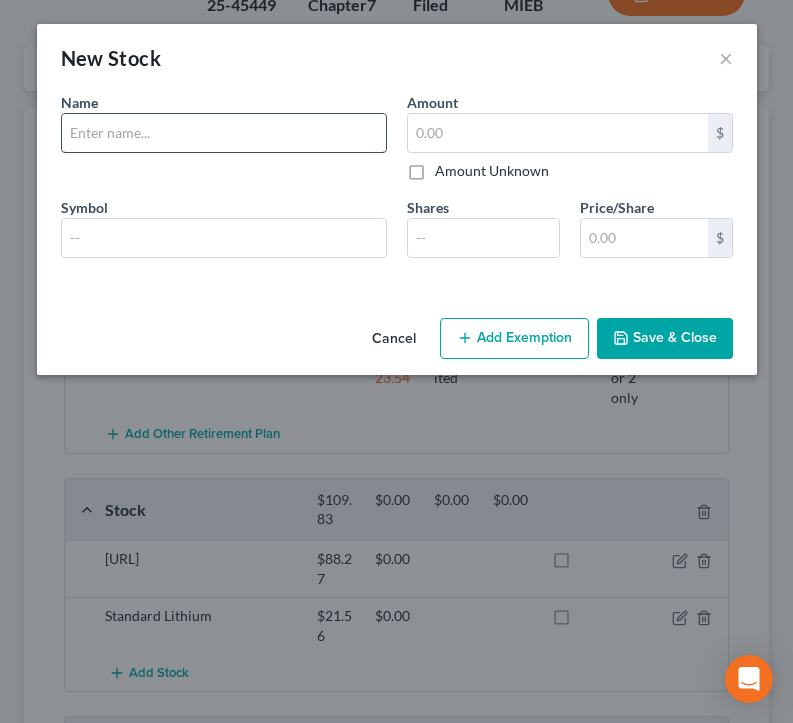 click at bounding box center [224, 133] 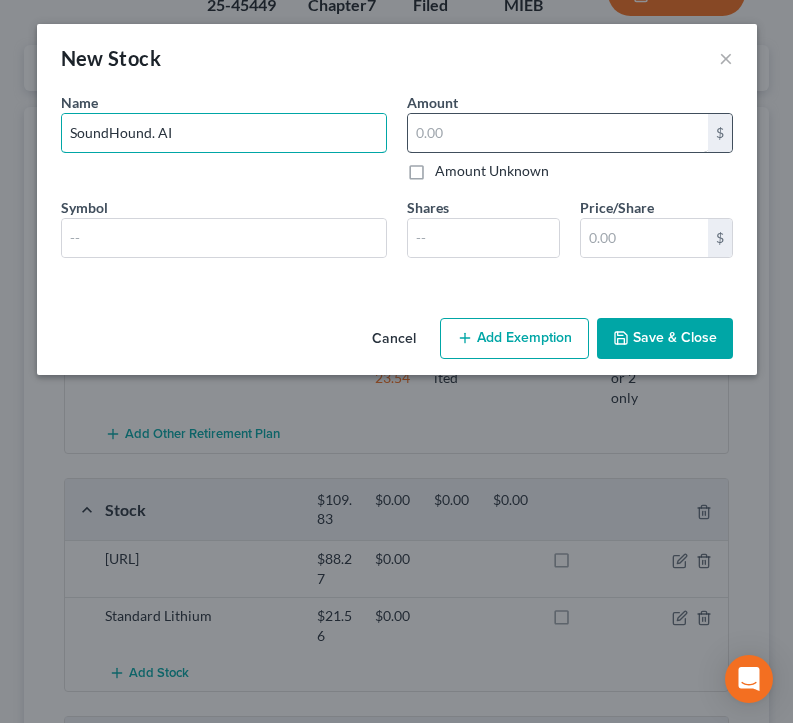 type on "SoundHound. AI" 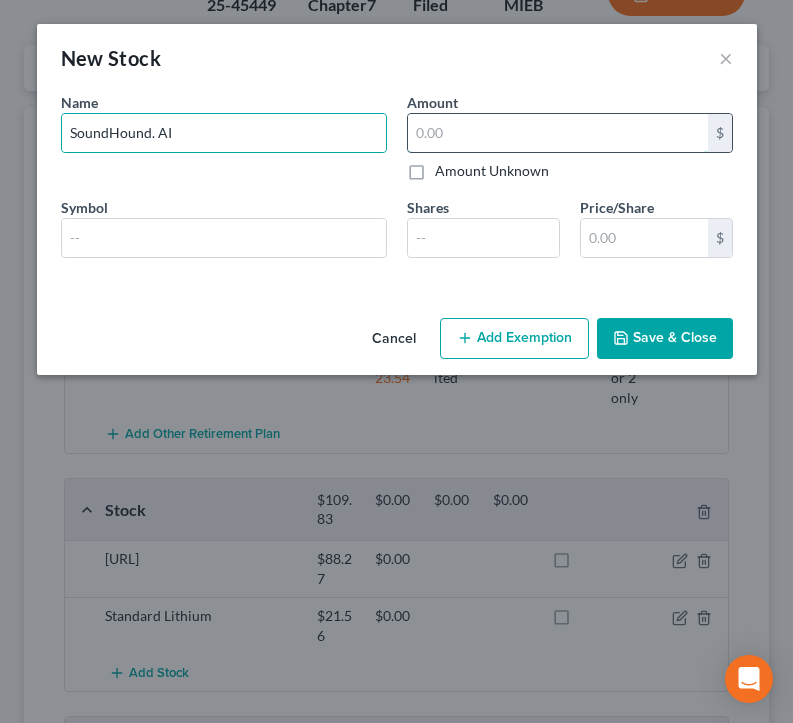 click at bounding box center (558, 133) 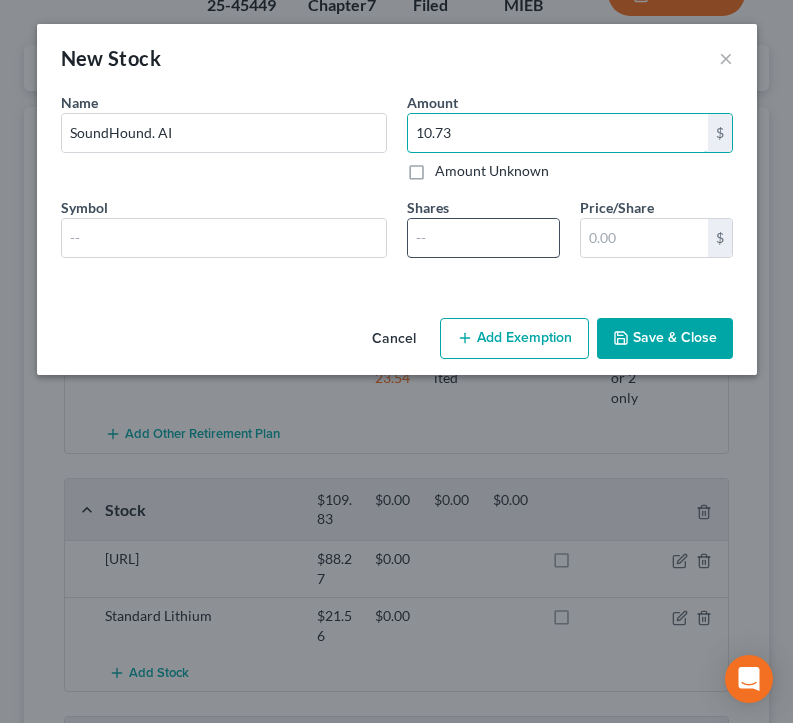 type on "10.73" 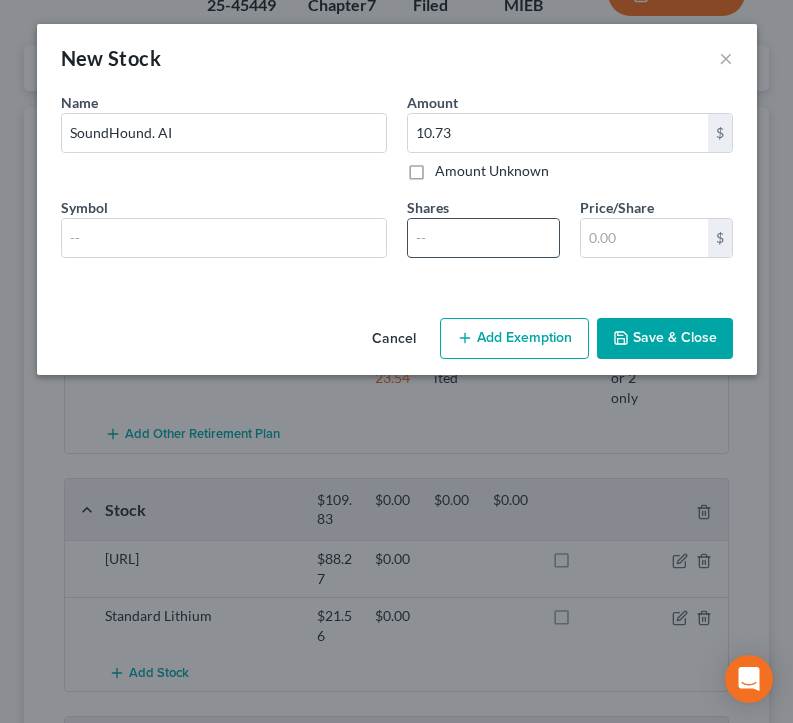click at bounding box center (483, 238) 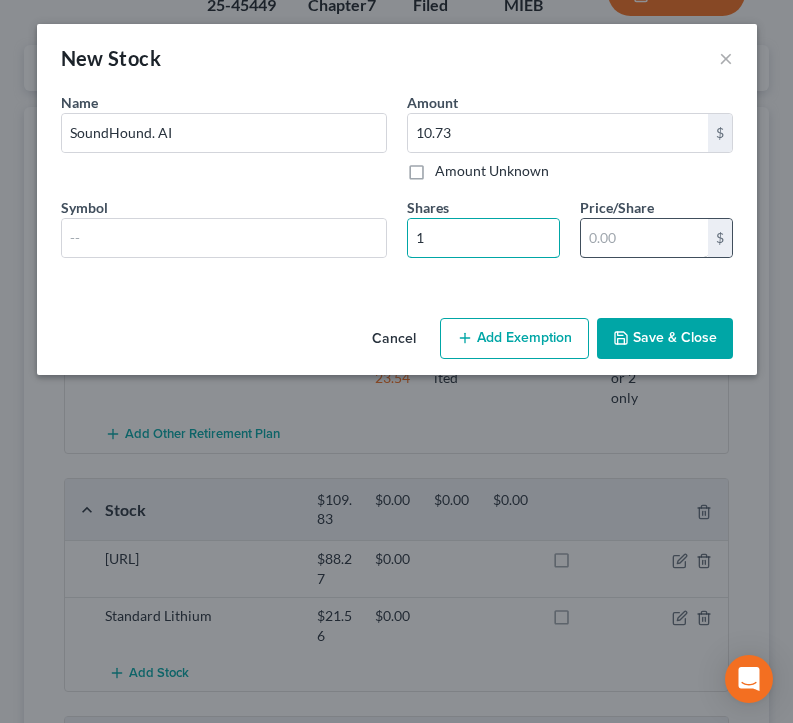 type on "1" 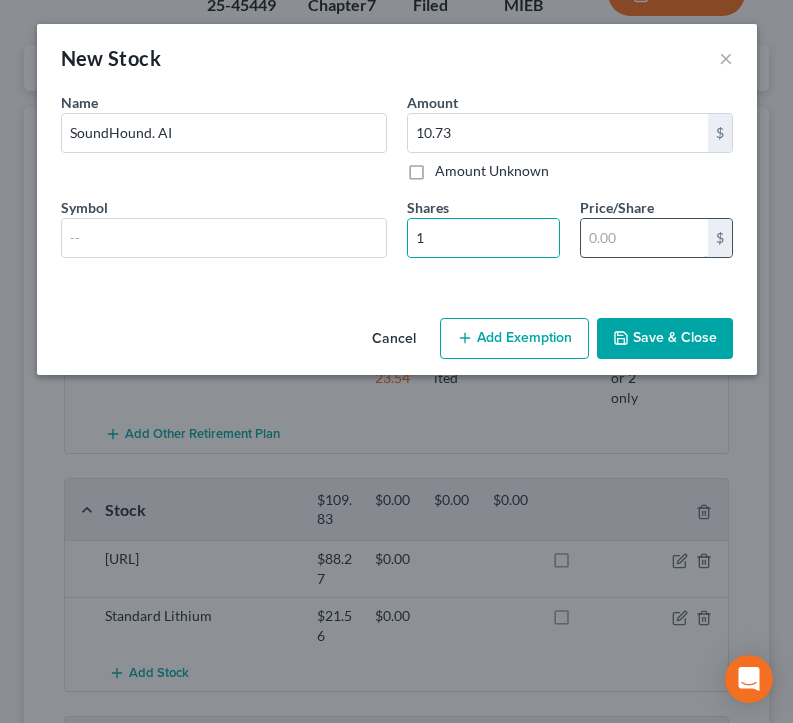 click at bounding box center [644, 238] 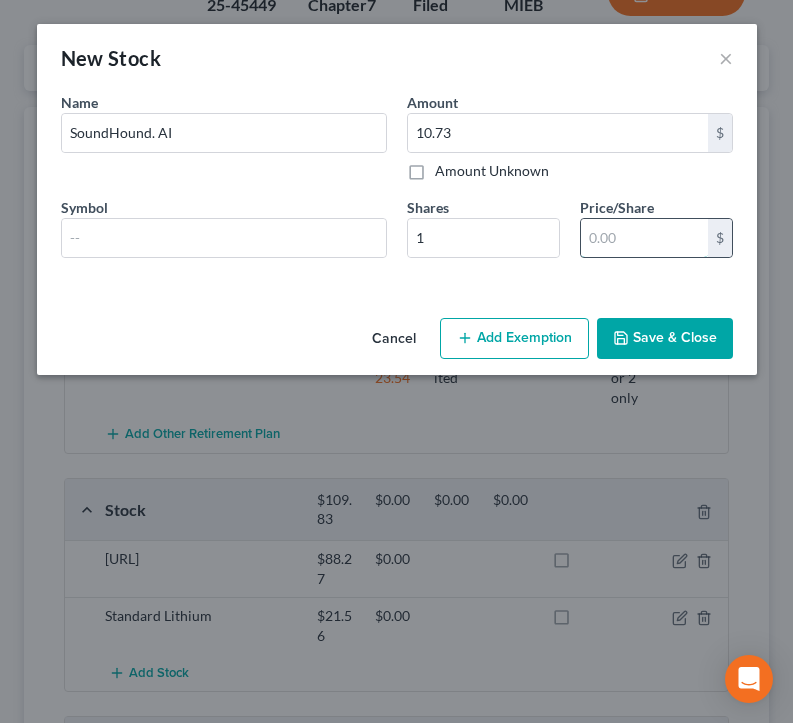 type on "1.00" 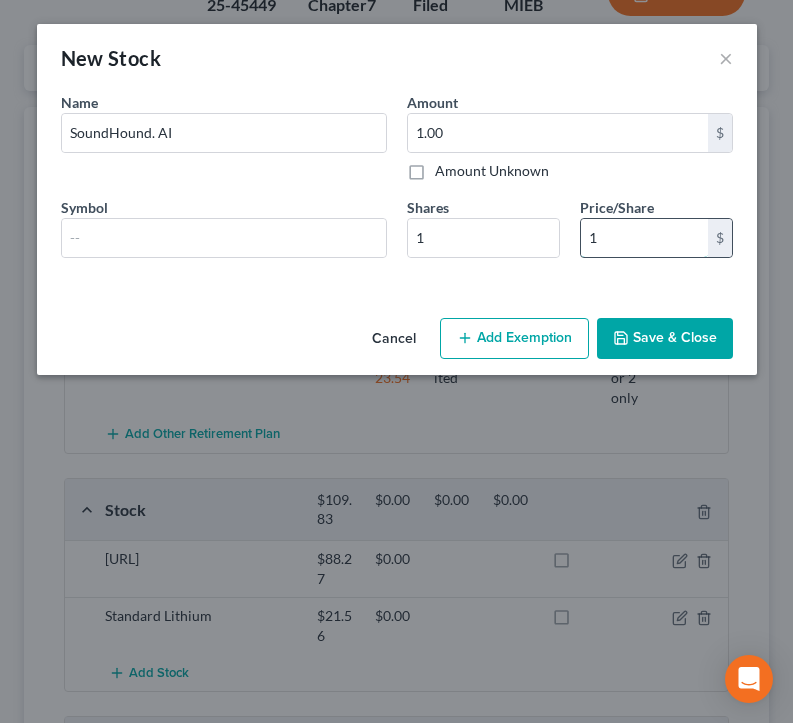 type on "10.00" 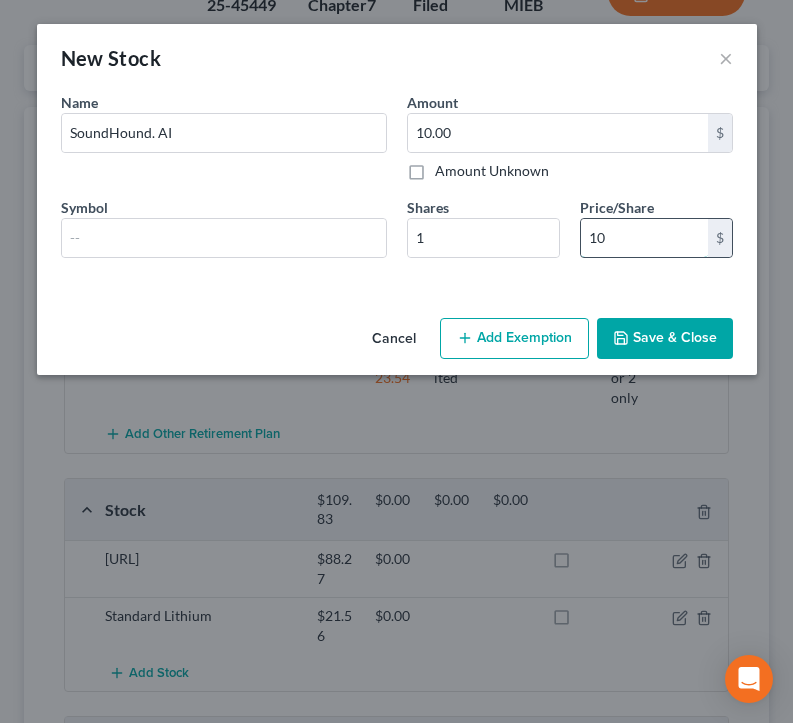 type on "10." 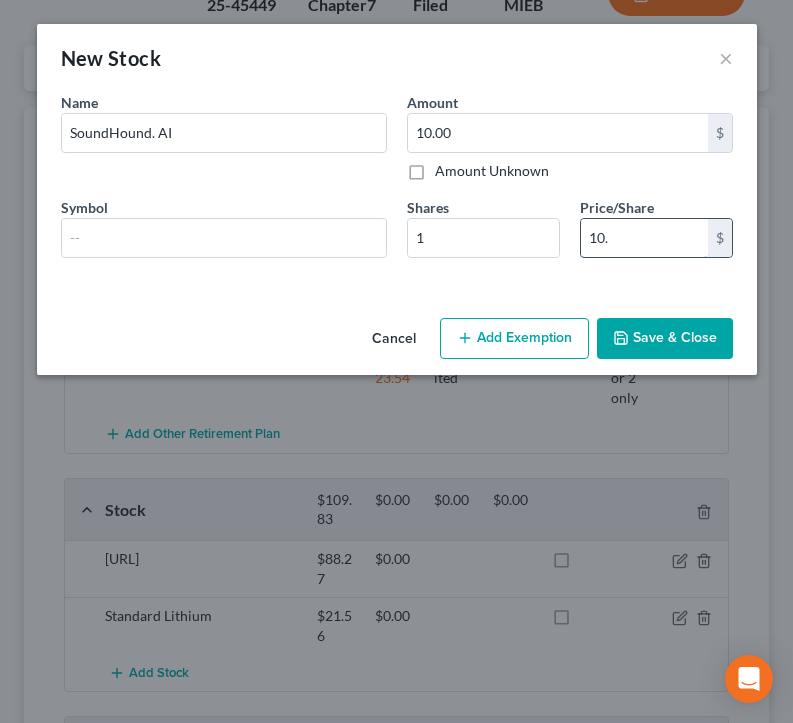 type on "10.70" 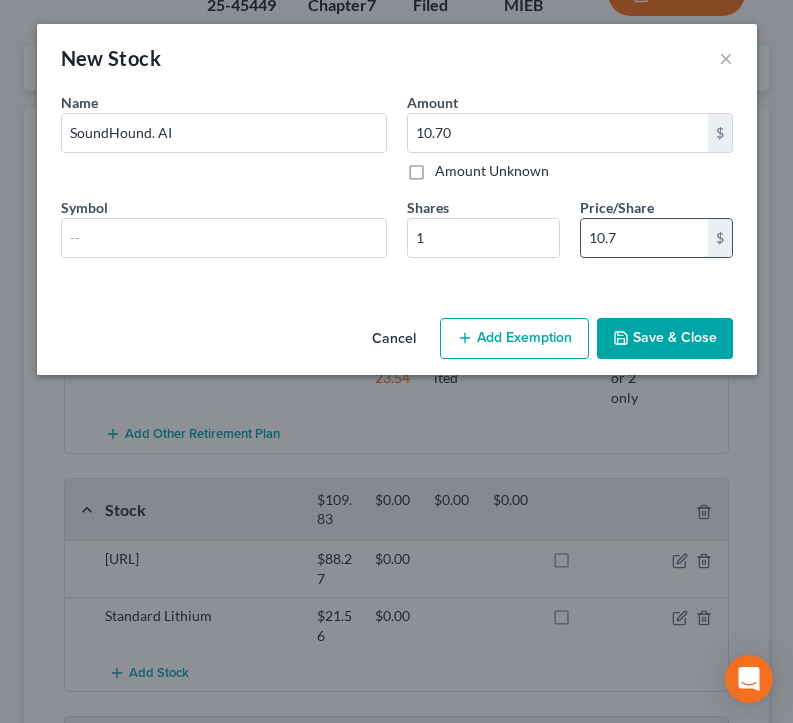 type on "10.73" 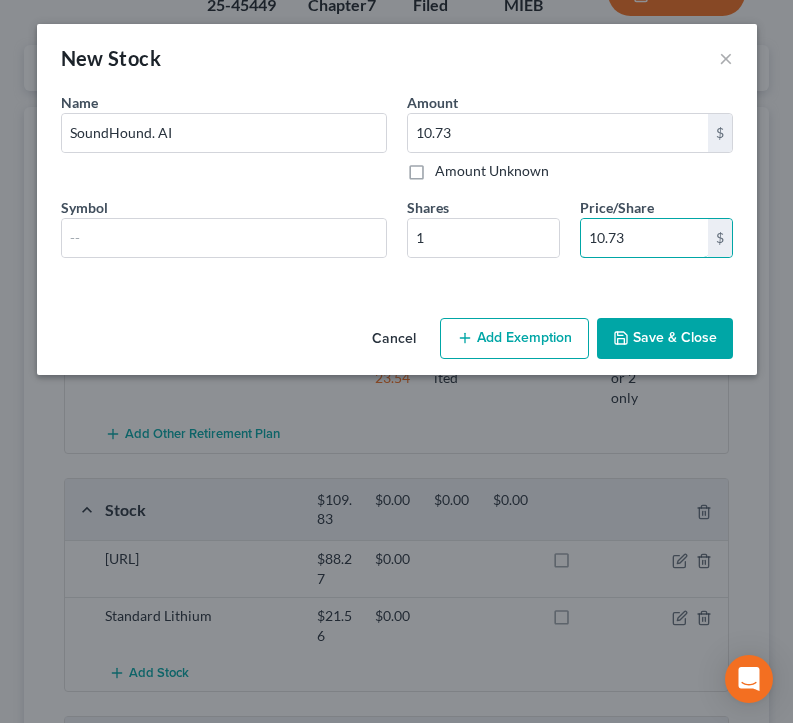 type on "10.73" 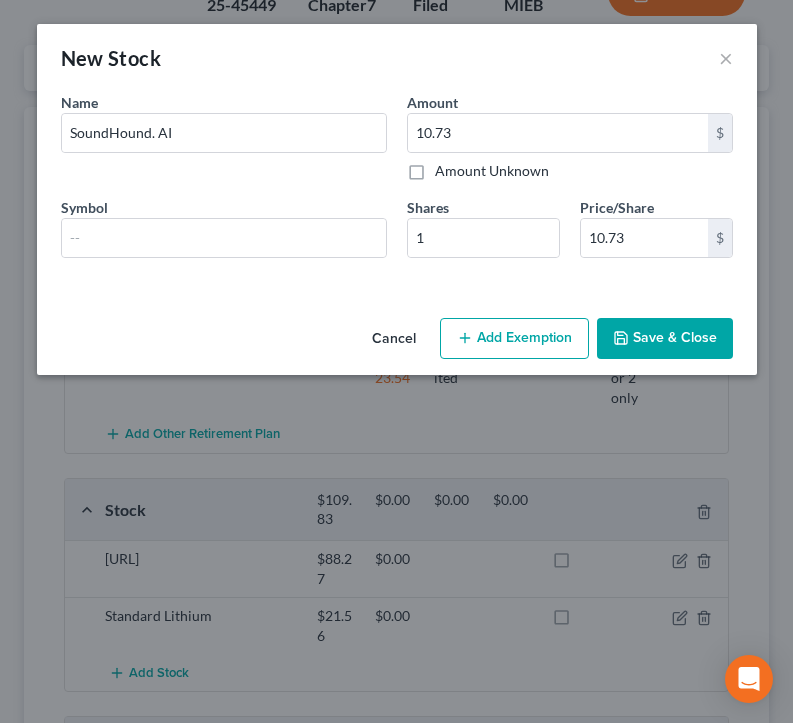 click on "Save & Close" at bounding box center [665, 339] 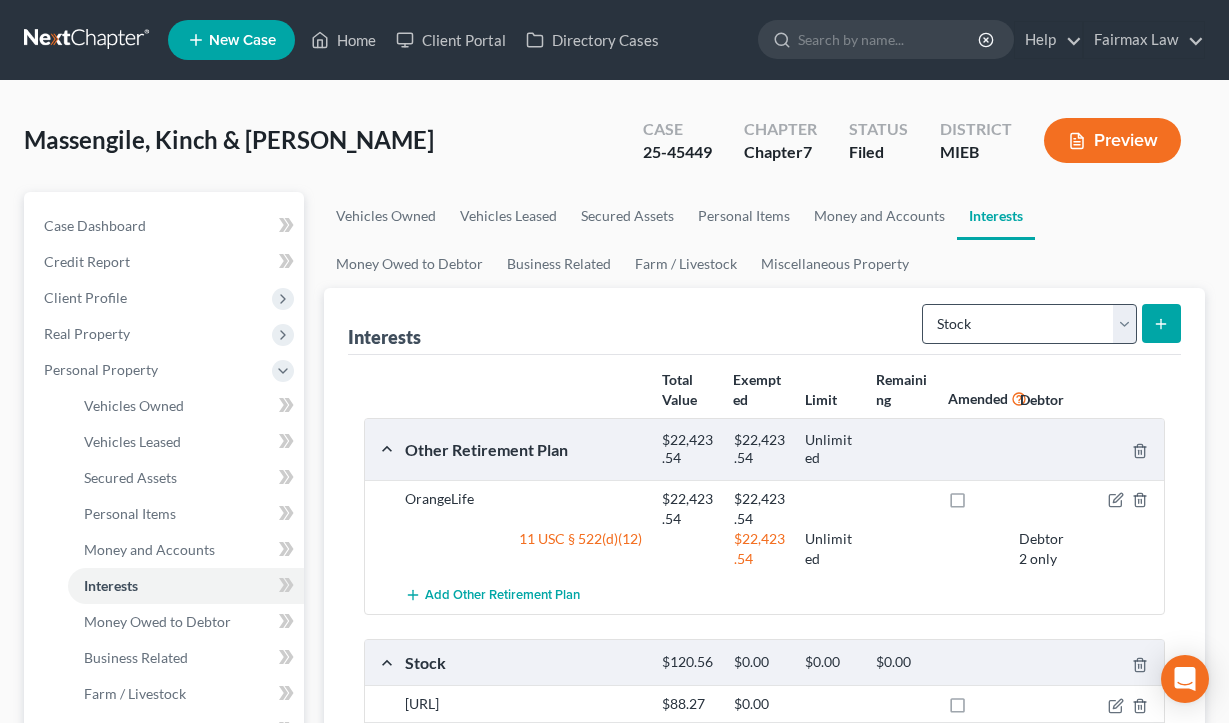 scroll, scrollTop: 0, scrollLeft: 0, axis: both 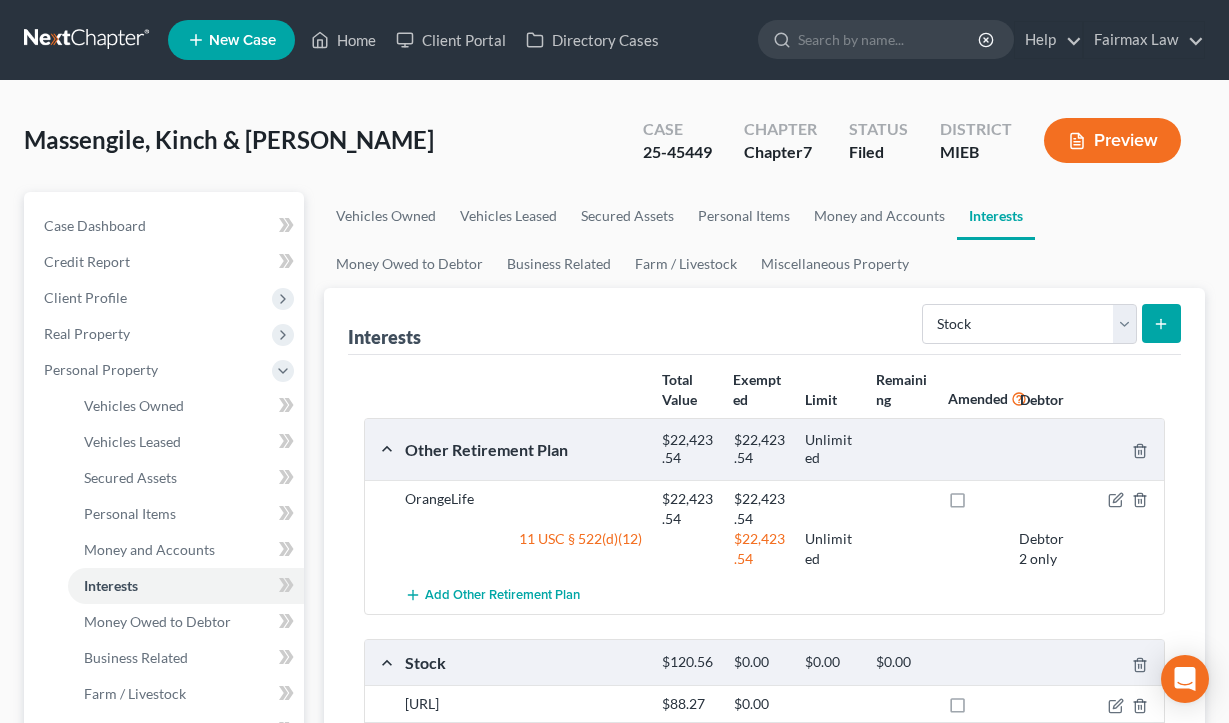 click on "Preview" at bounding box center (1116, 142) 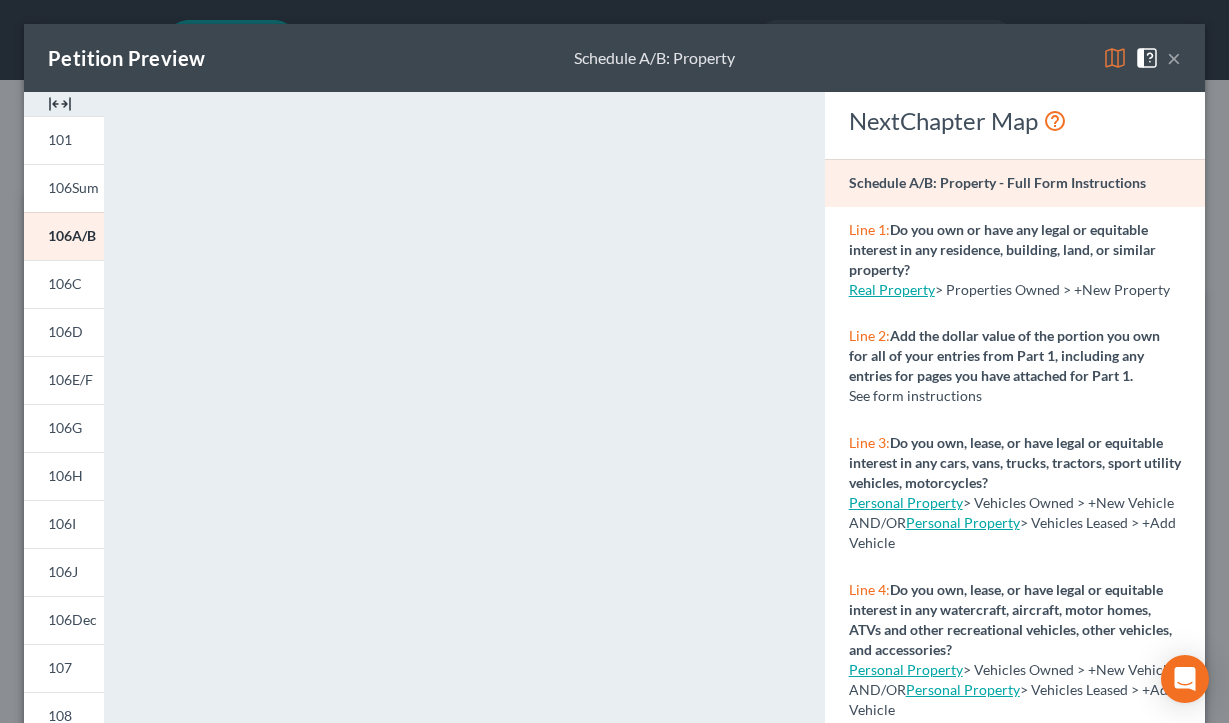 click on "×" at bounding box center (1174, 58) 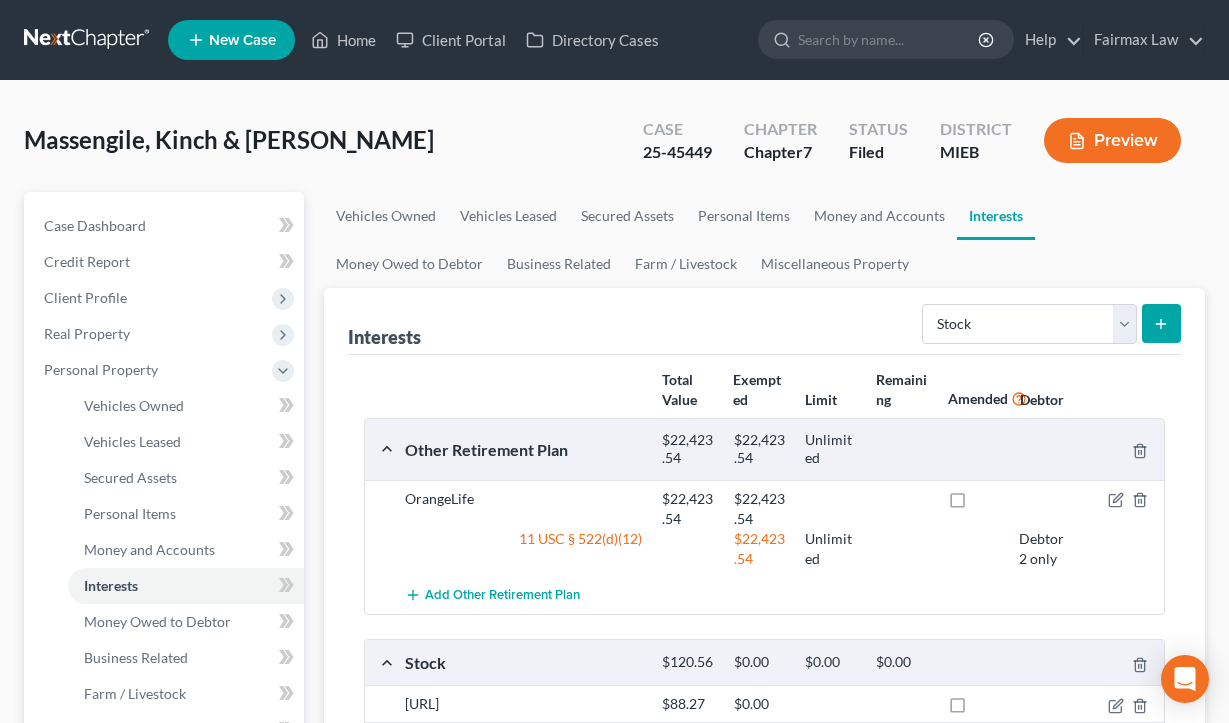 scroll, scrollTop: 0, scrollLeft: 0, axis: both 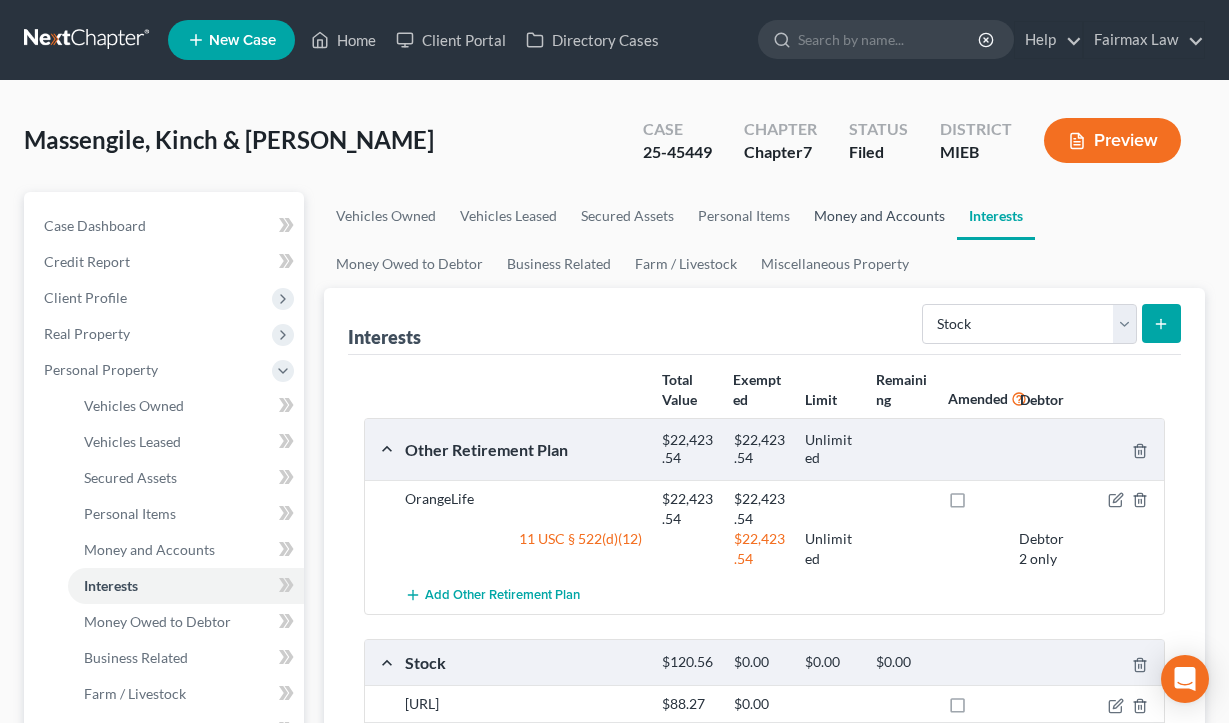 click on "Money and Accounts" at bounding box center [879, 216] 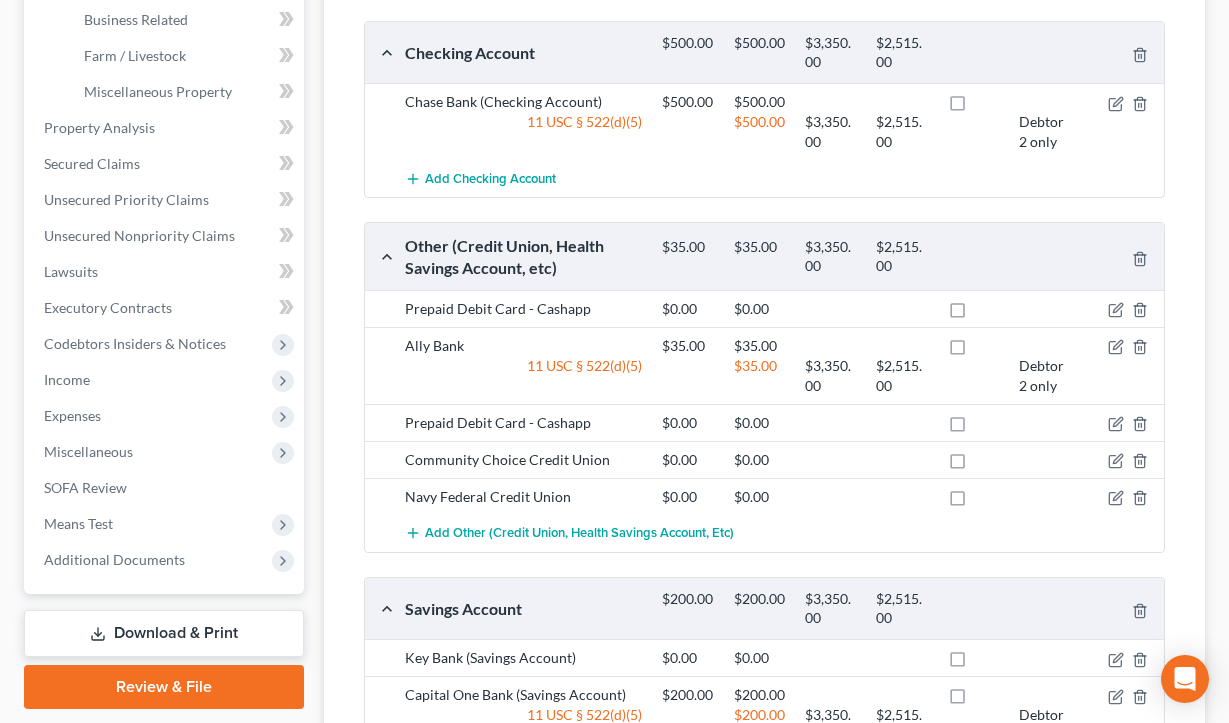 scroll, scrollTop: 638, scrollLeft: 0, axis: vertical 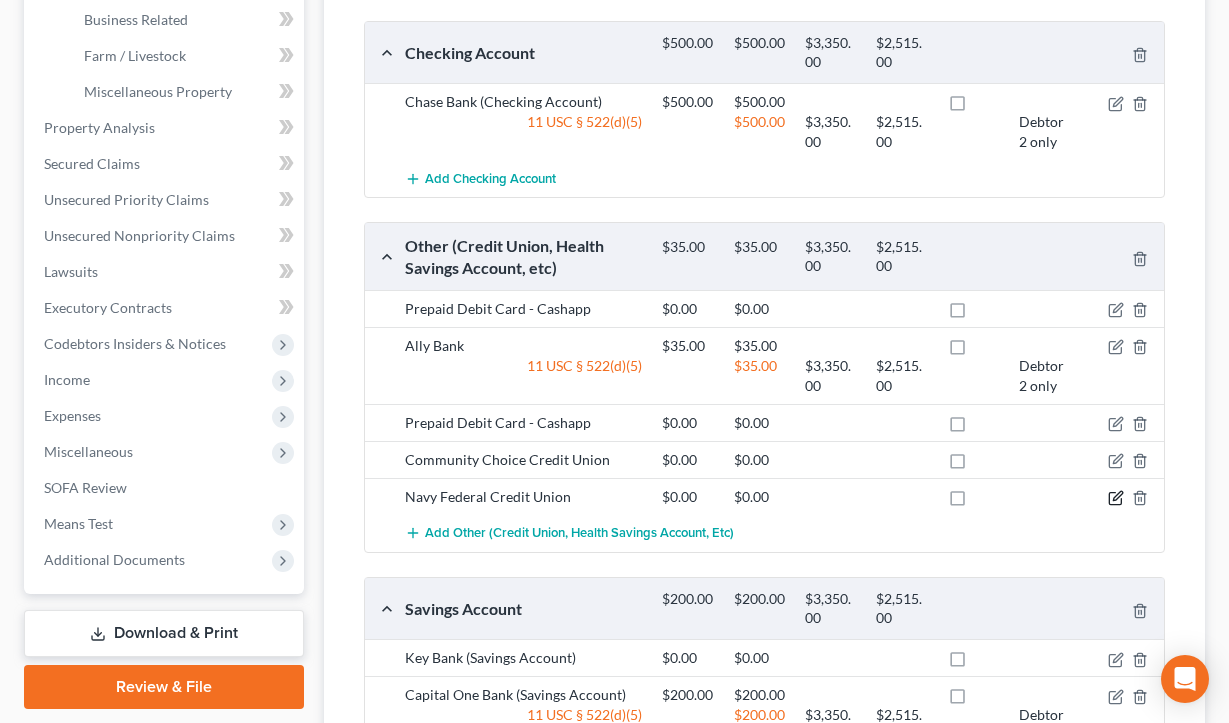 click 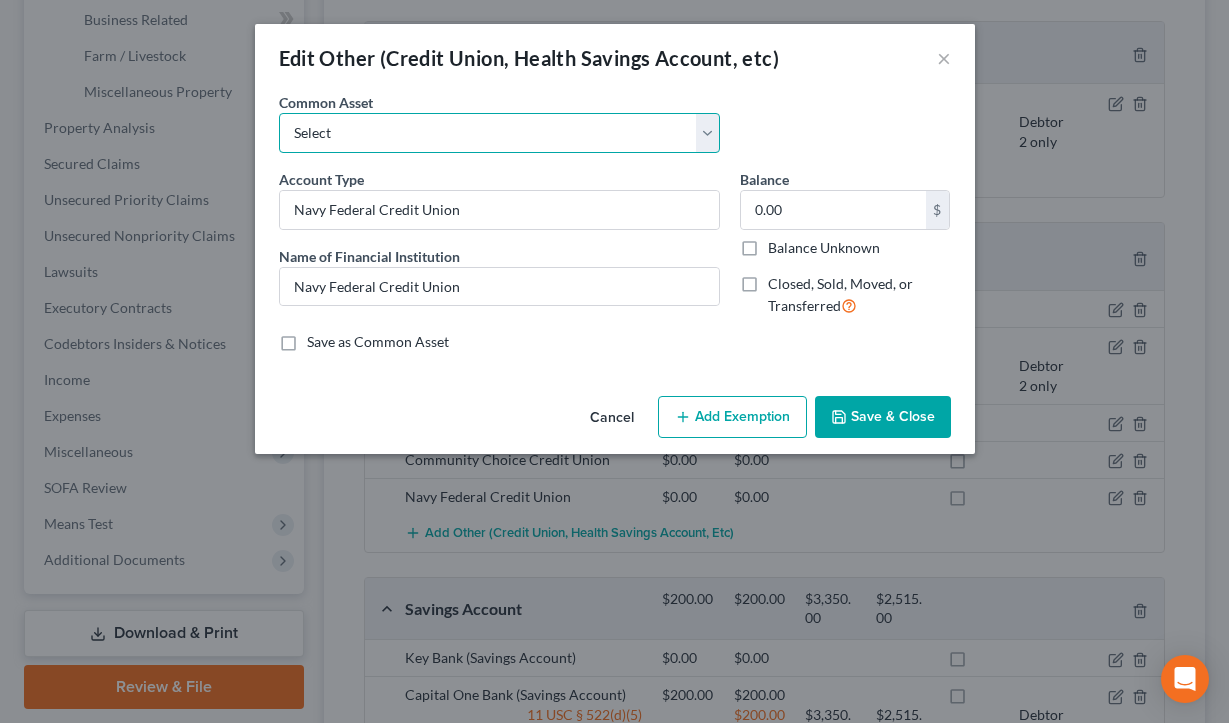 select on "4" 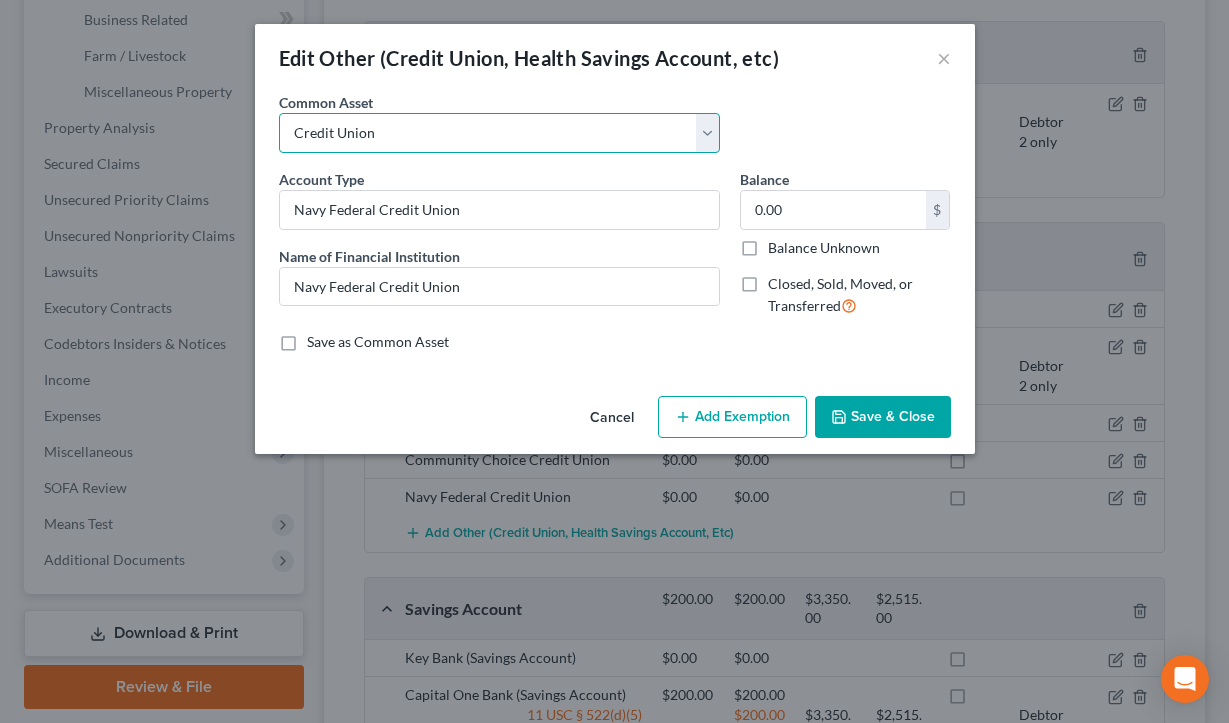 type on "Credit Union" 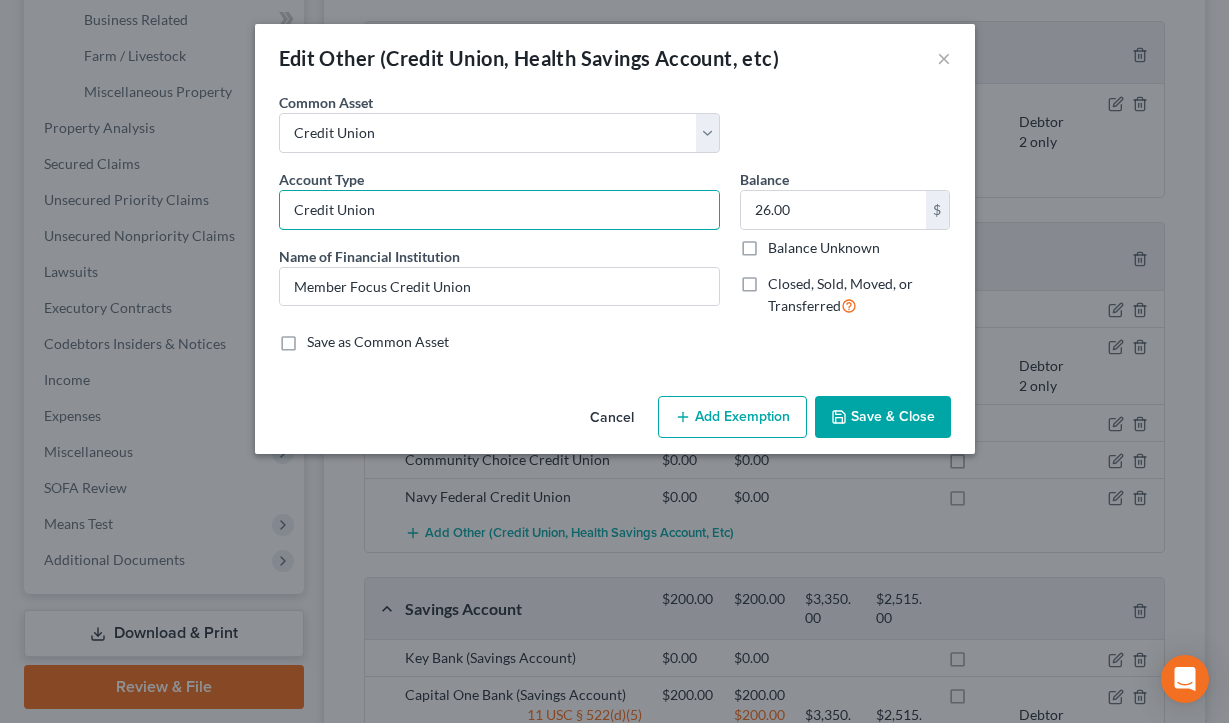 drag, startPoint x: 489, startPoint y: 209, endPoint x: 144, endPoint y: 178, distance: 346.38995 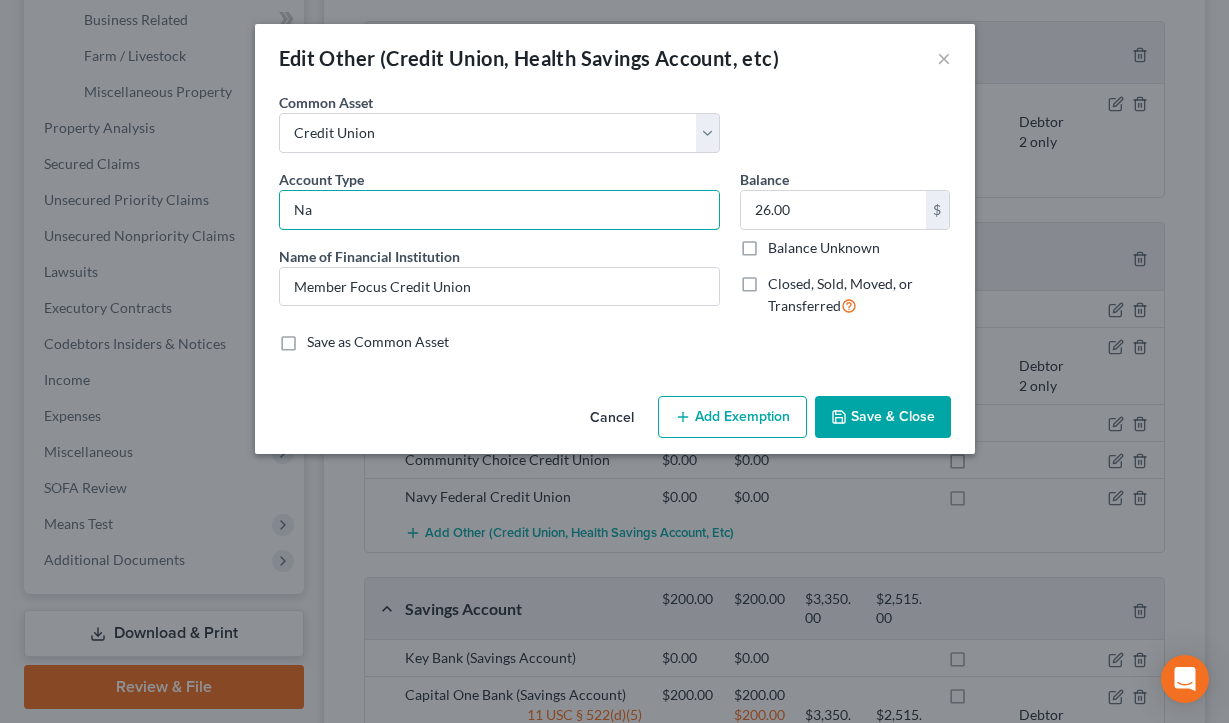 type on "N" 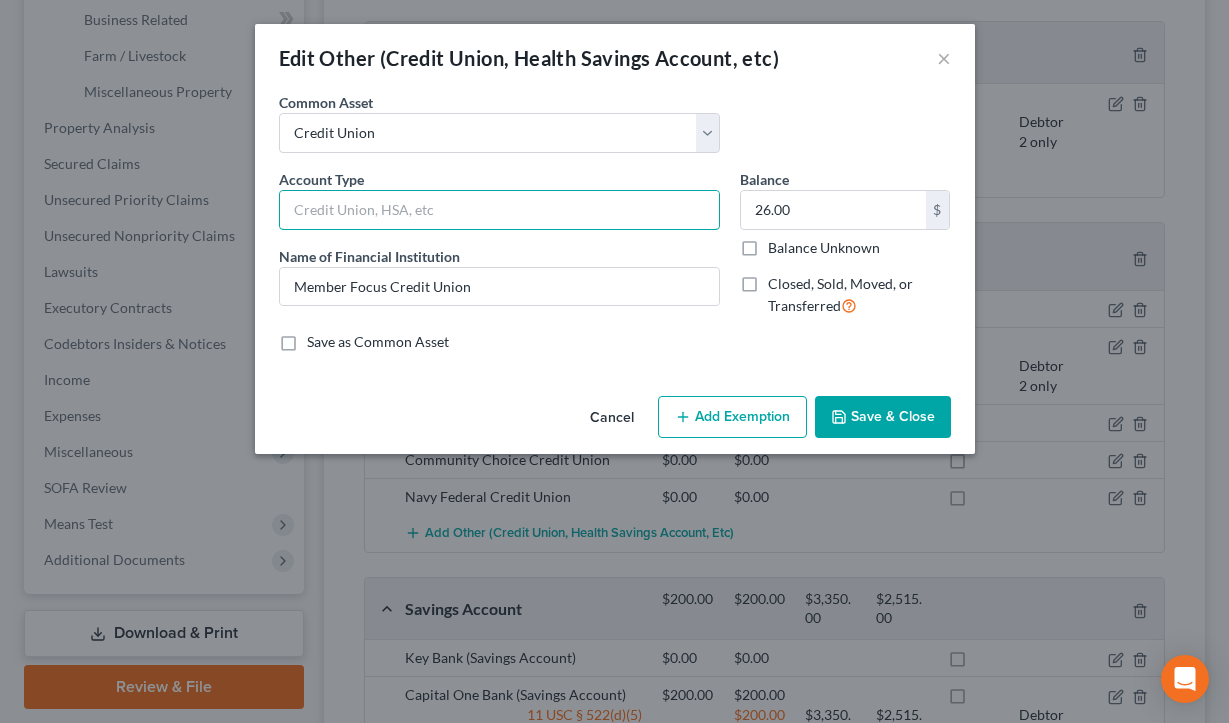 type 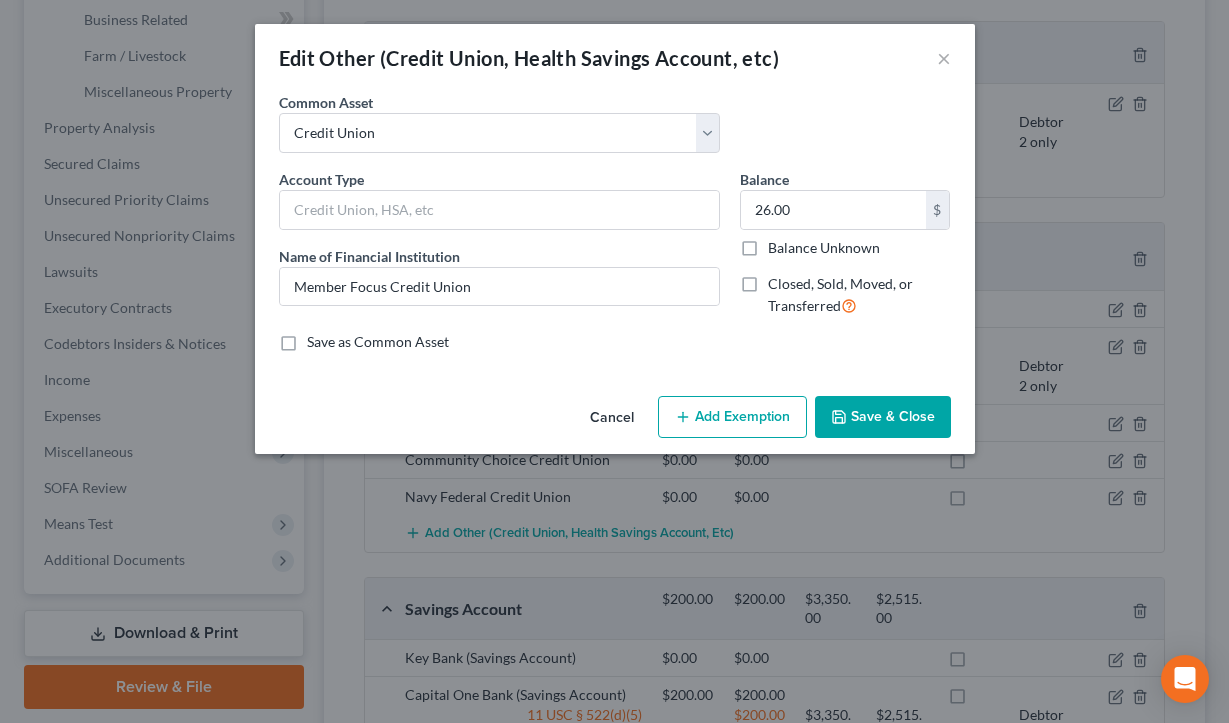 click on "Cancel" at bounding box center [612, 418] 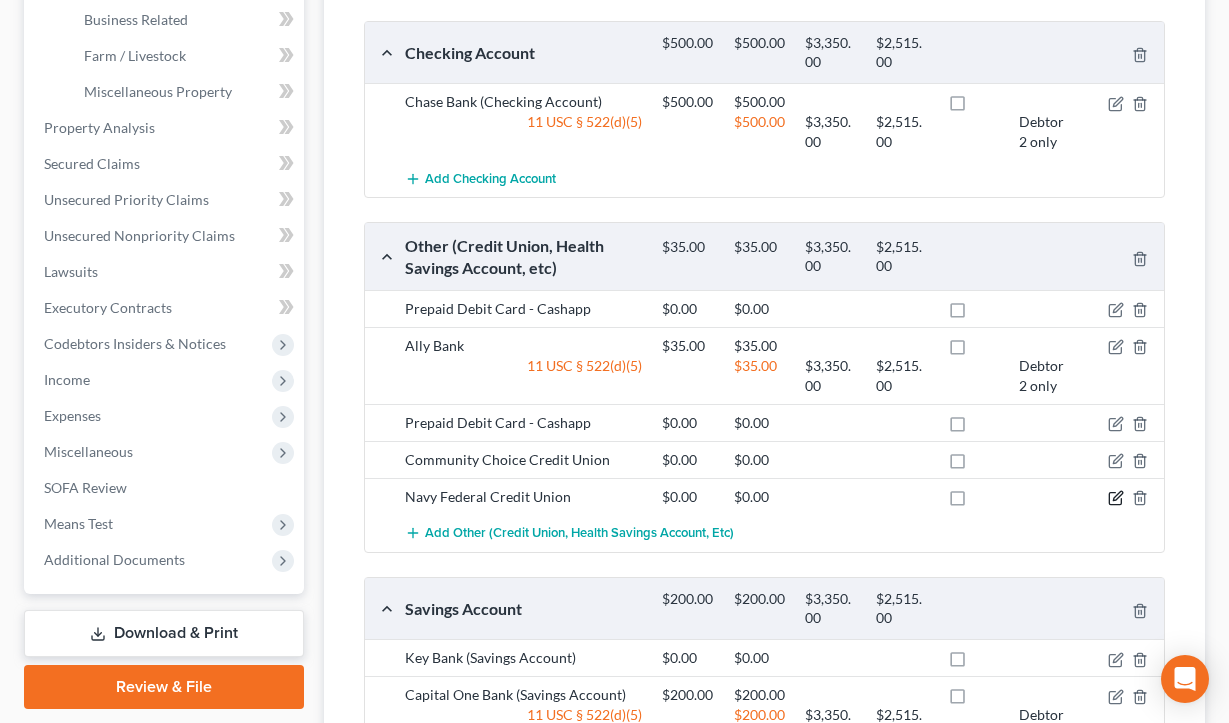 click 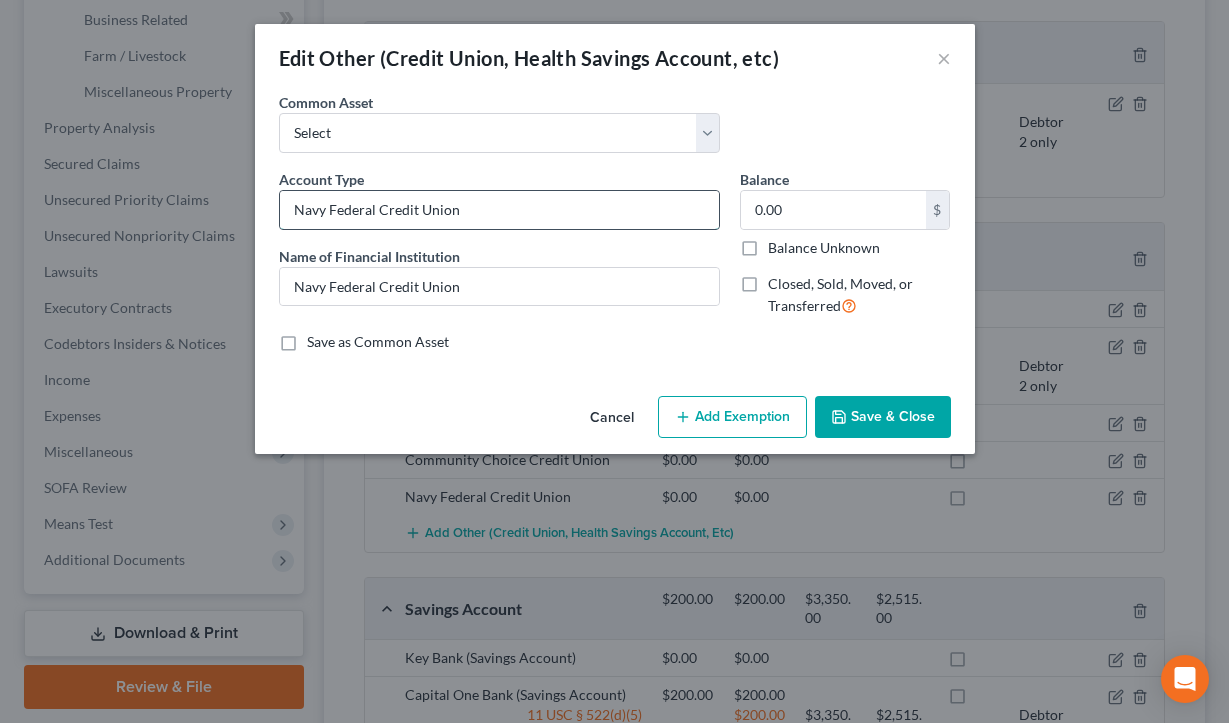 click on "Navy Federal Credit Union" at bounding box center (499, 210) 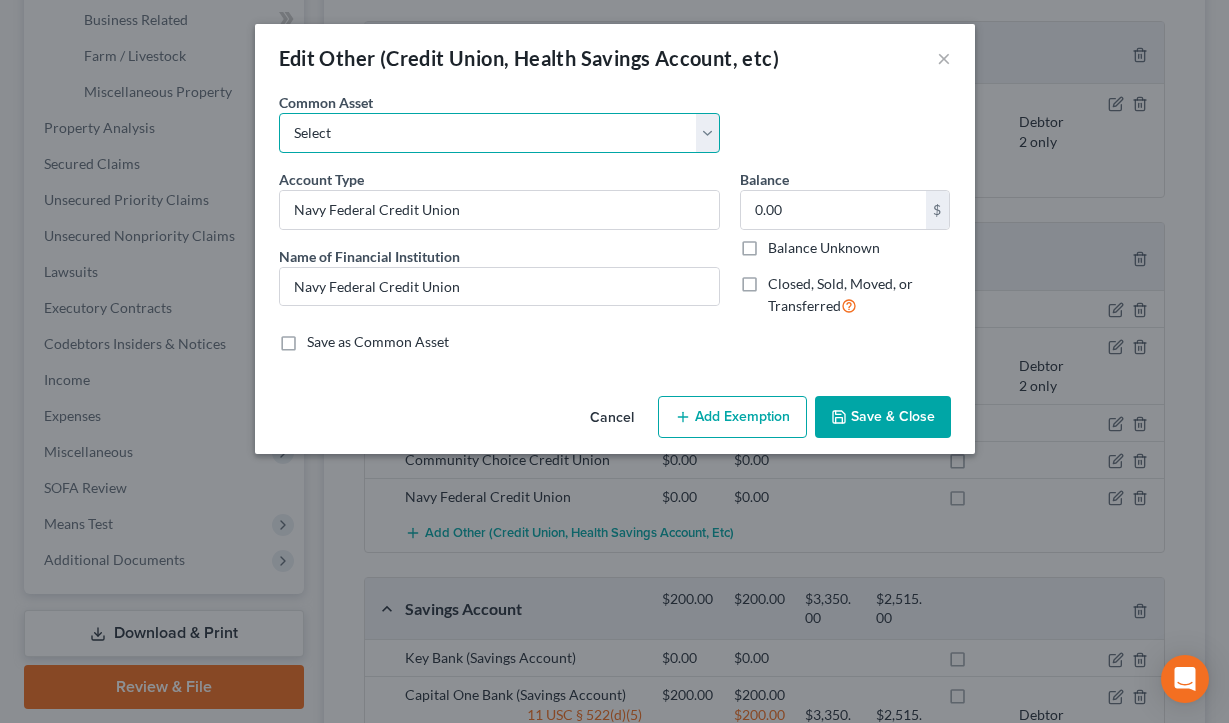 select on "4" 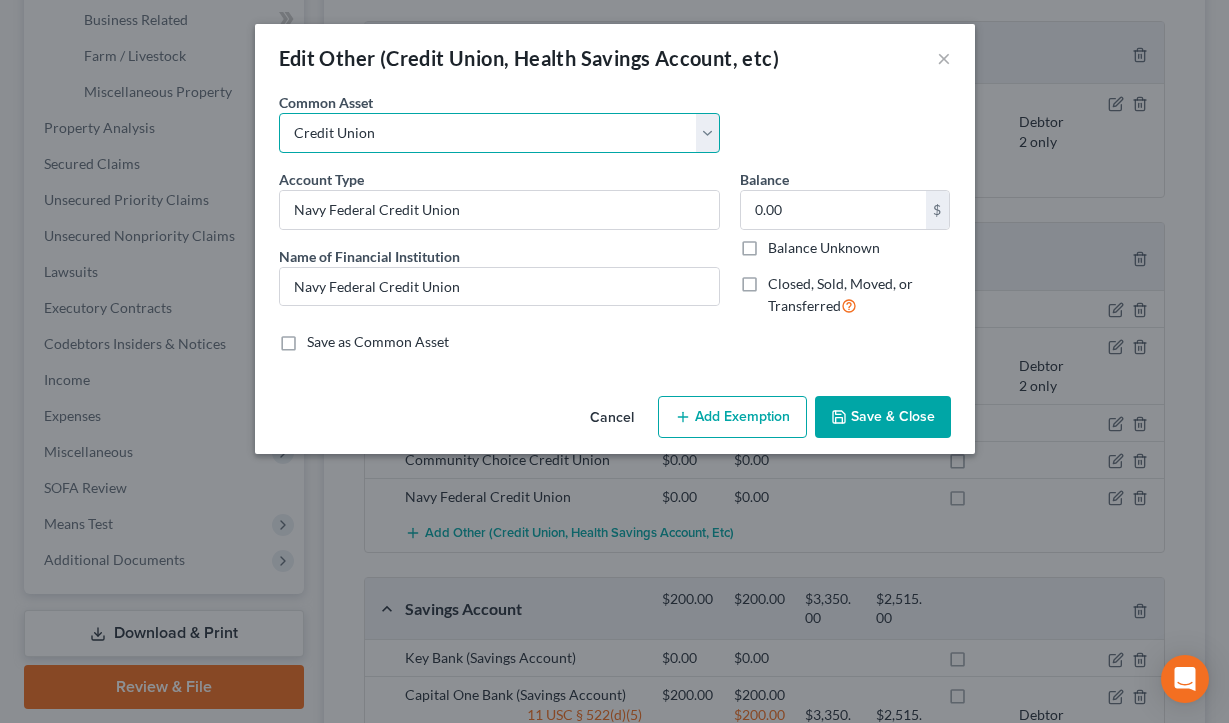 type on "Credit Union" 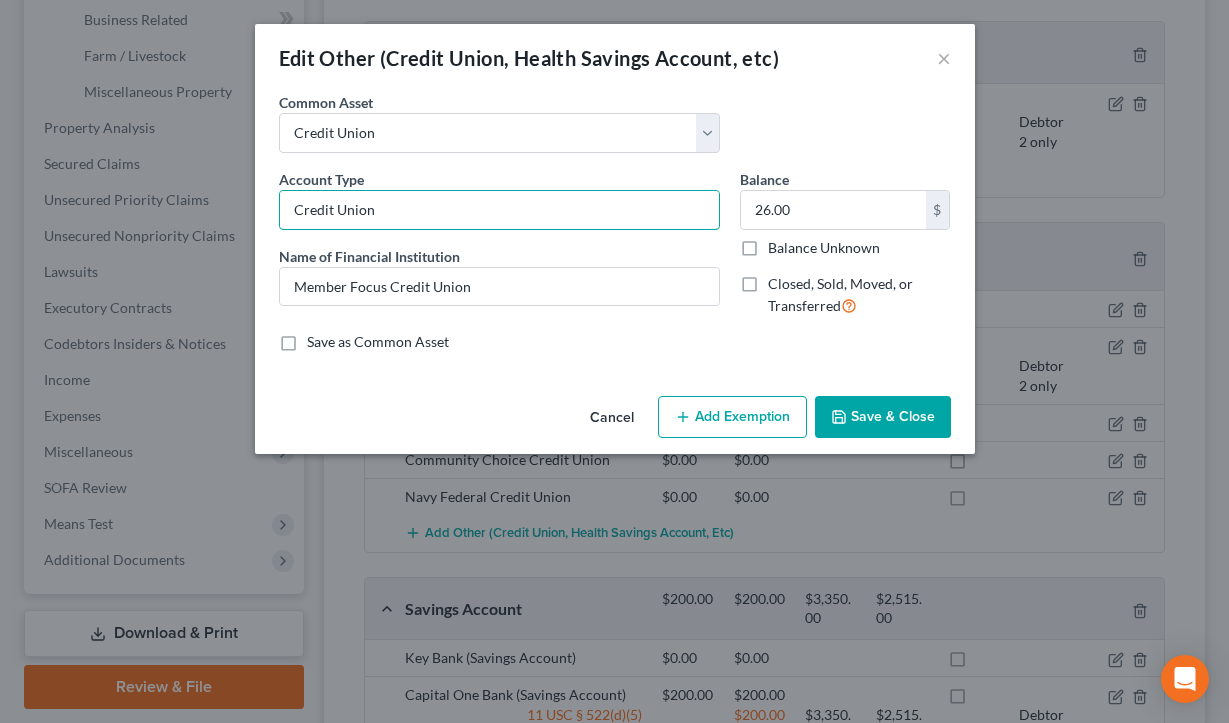 drag, startPoint x: 509, startPoint y: 219, endPoint x: 173, endPoint y: 188, distance: 337.42703 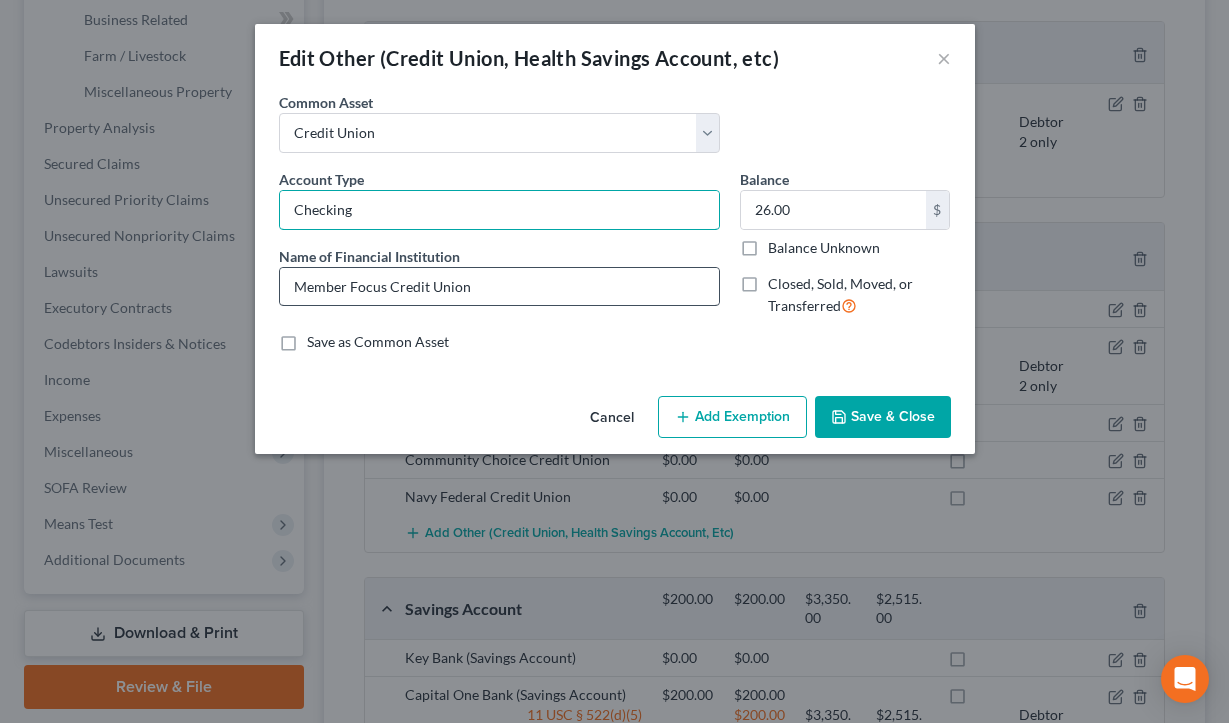 type on "Checking" 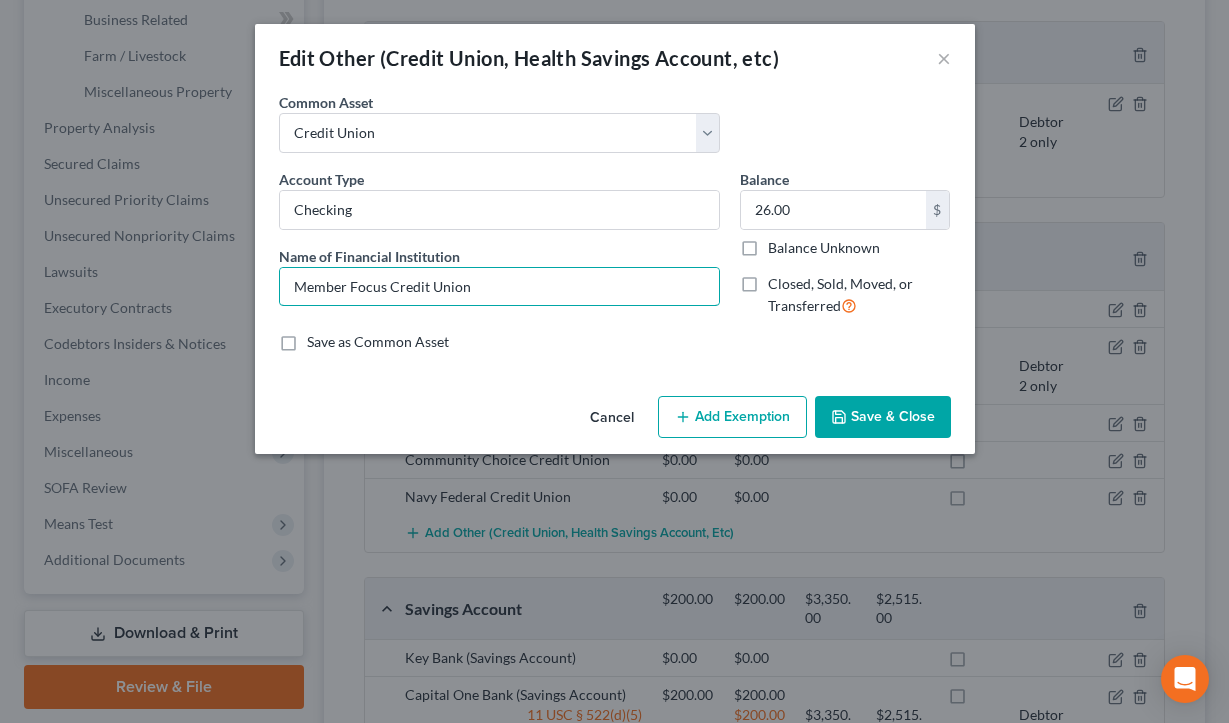 drag, startPoint x: 478, startPoint y: 278, endPoint x: 146, endPoint y: 270, distance: 332.09637 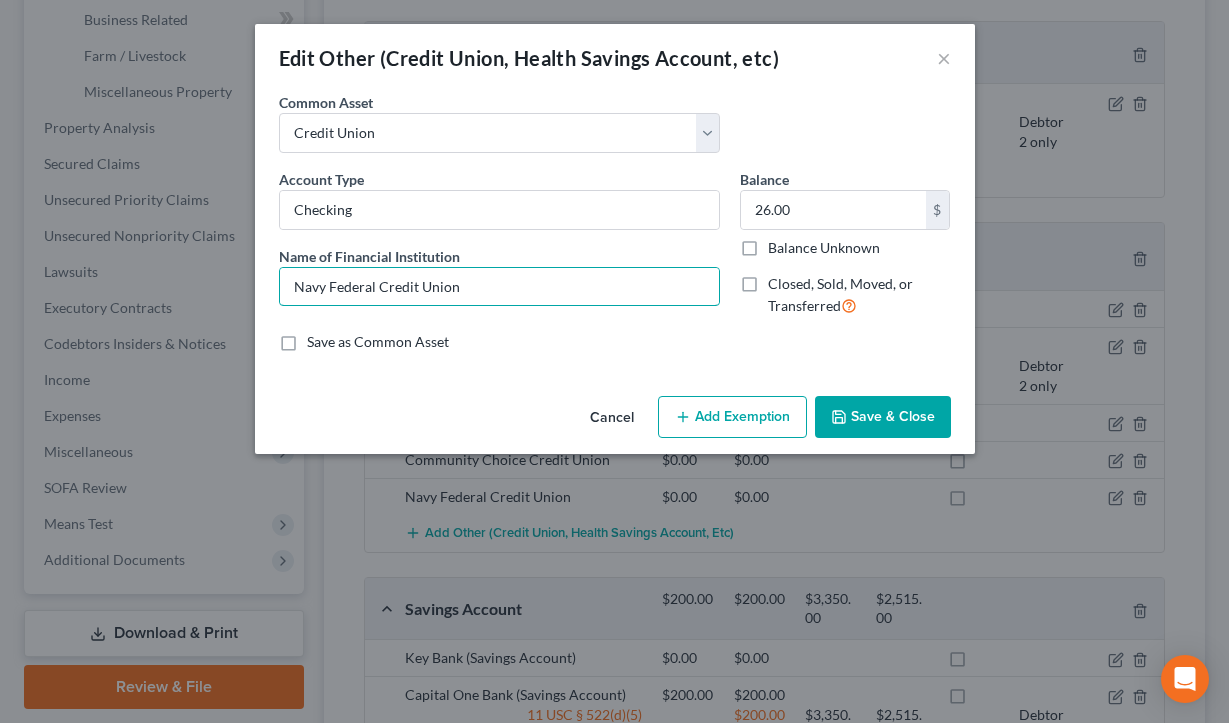 type on "Navy Federal Credit Union" 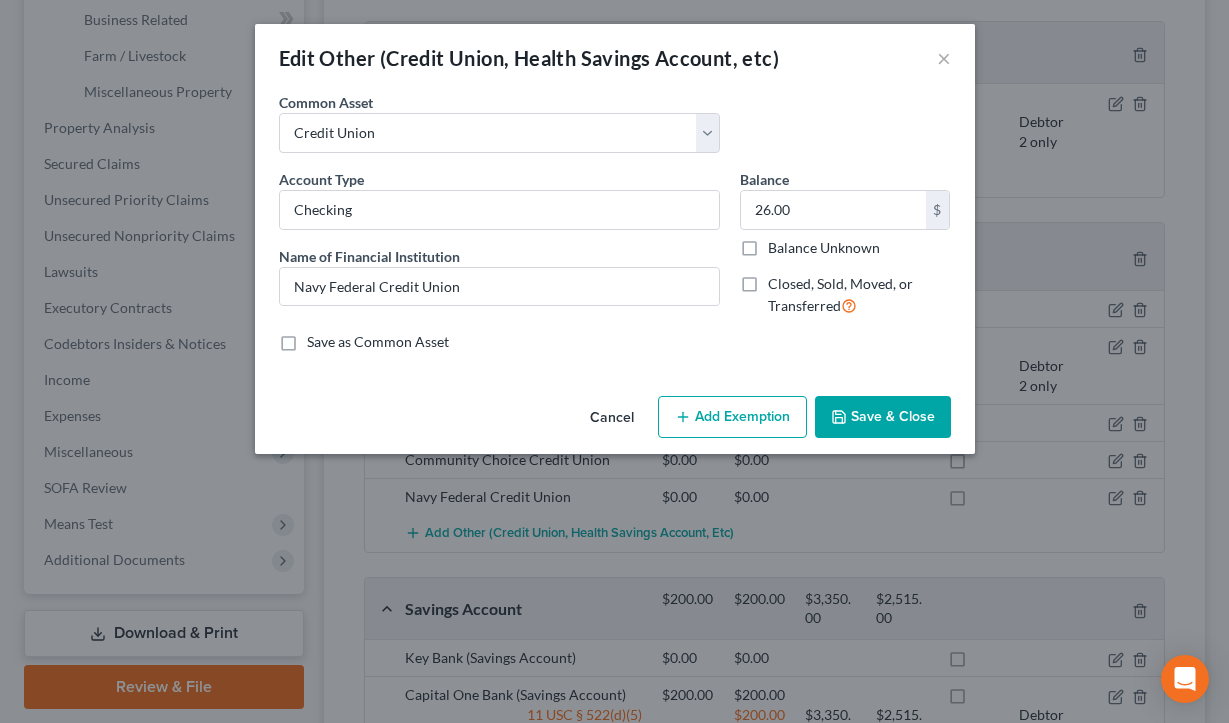 click 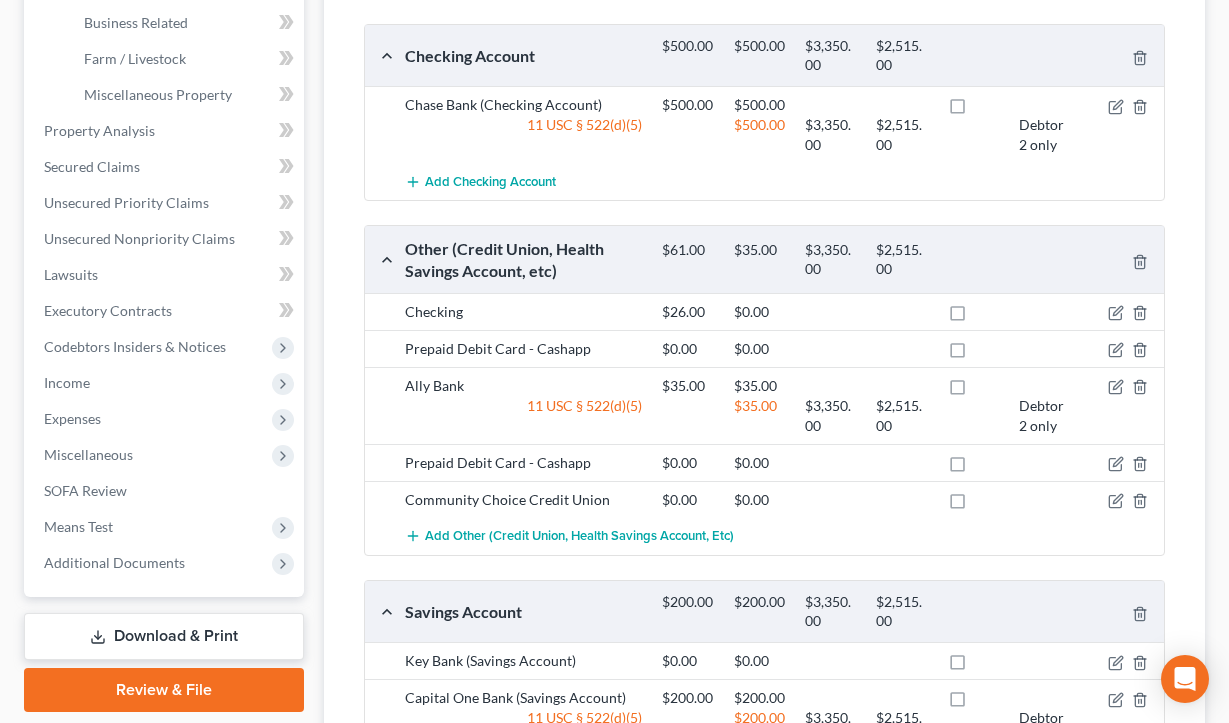 scroll, scrollTop: 648, scrollLeft: 0, axis: vertical 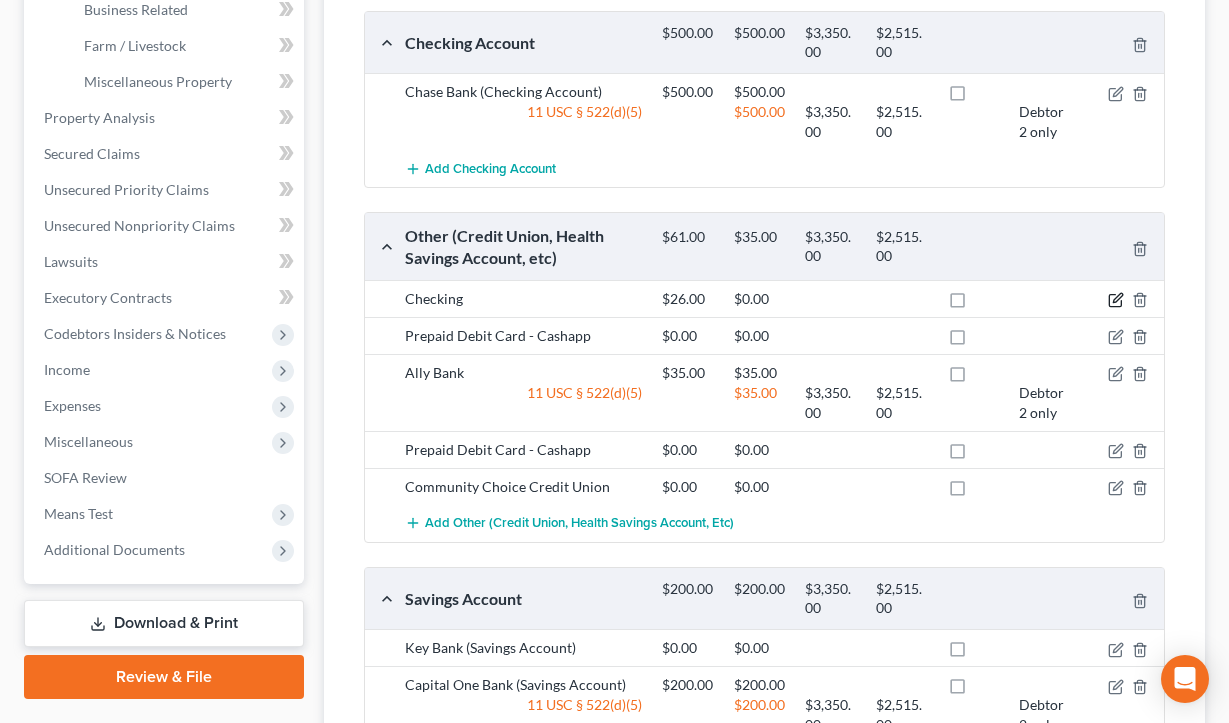 click 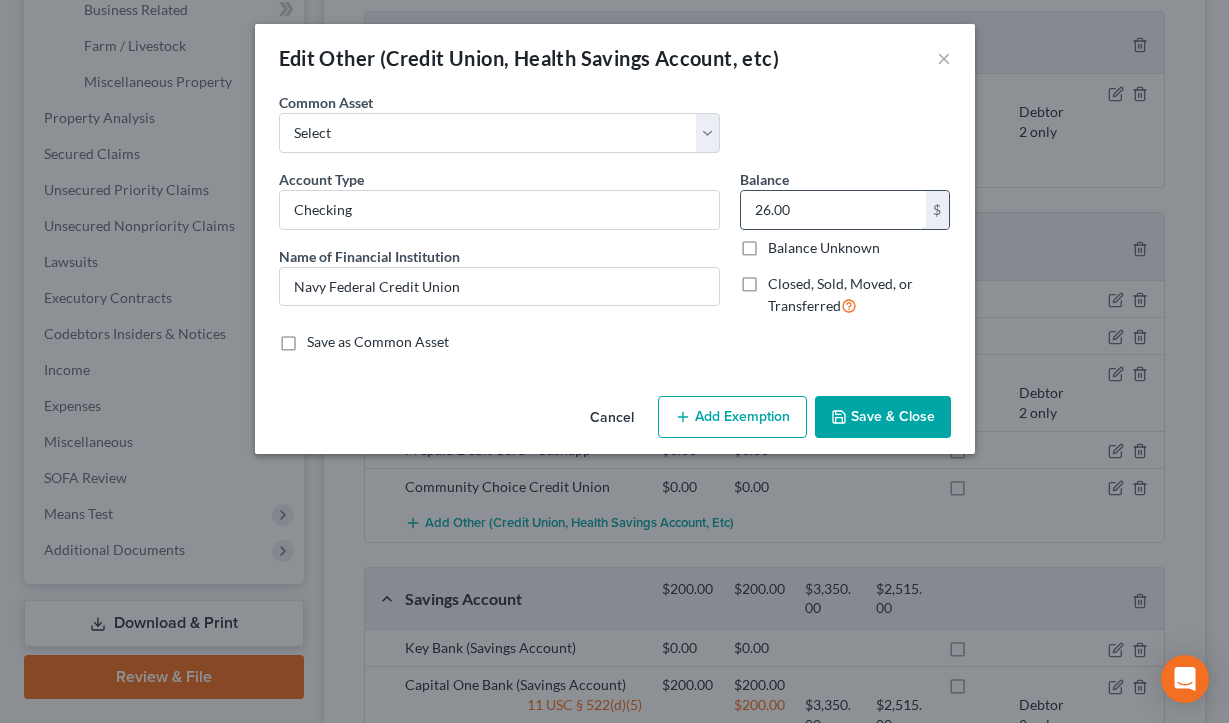 click on "26.00" at bounding box center [833, 210] 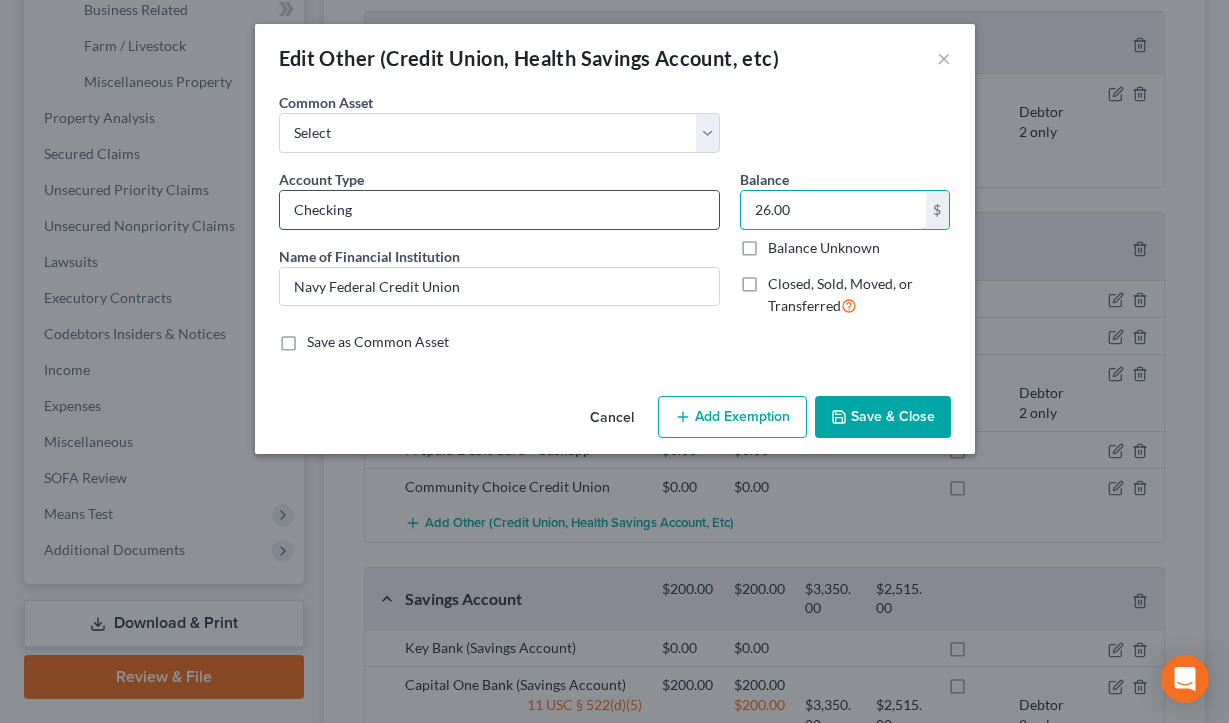 drag, startPoint x: 828, startPoint y: 218, endPoint x: 635, endPoint y: 212, distance: 193.09325 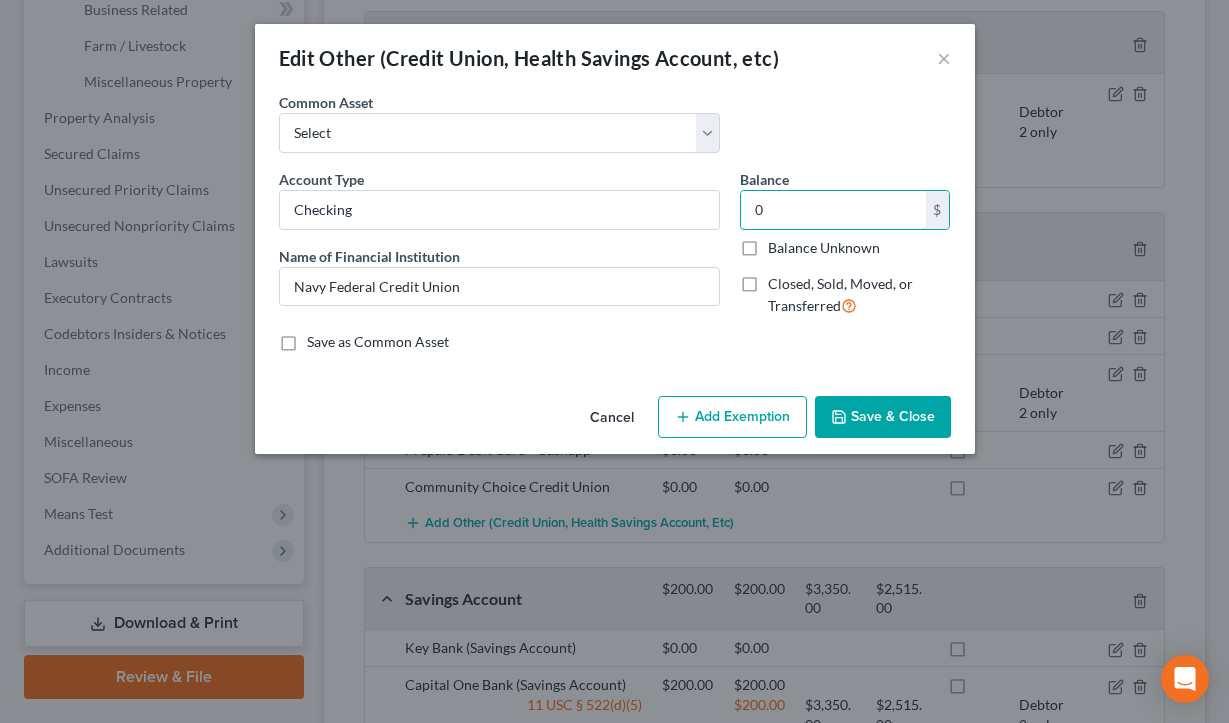 type on "0" 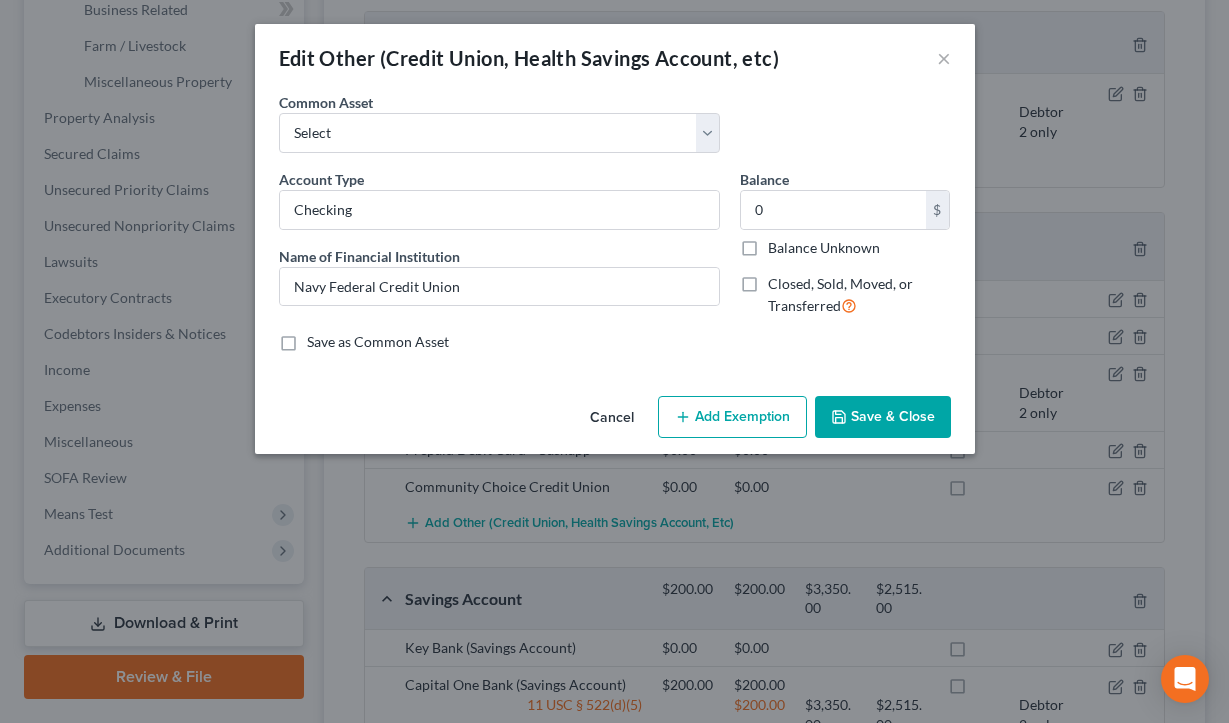 click on "Save & Close" at bounding box center (883, 417) 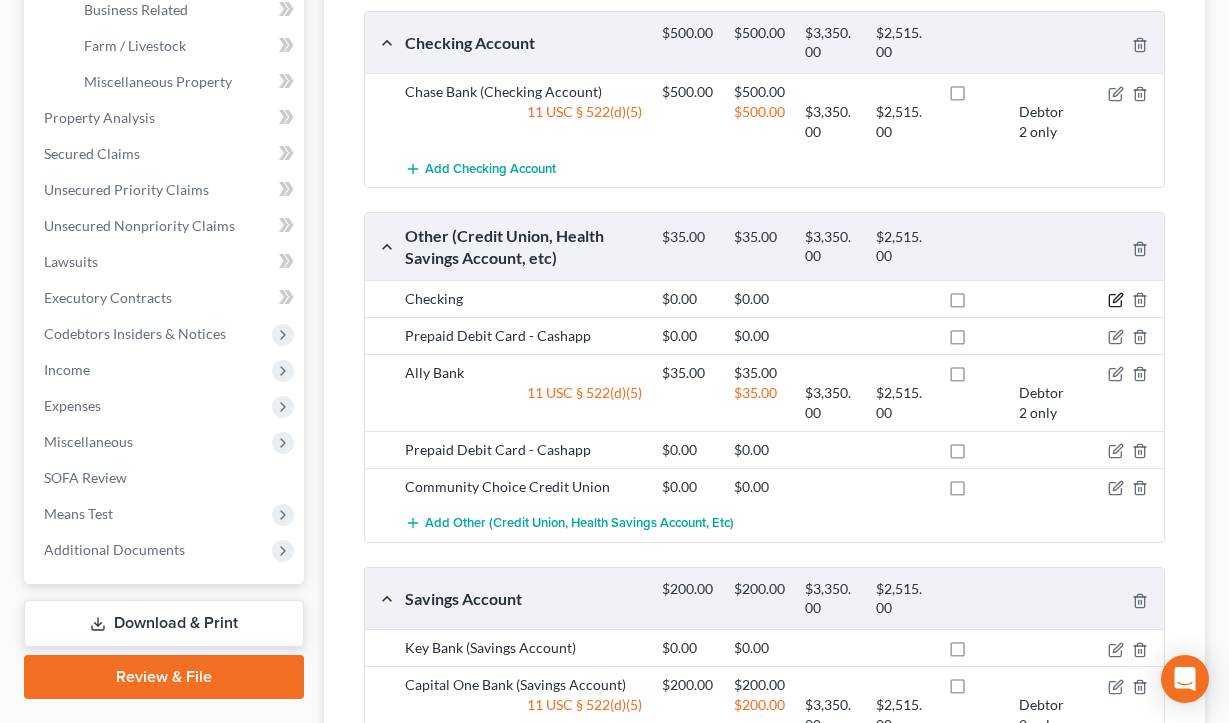 click 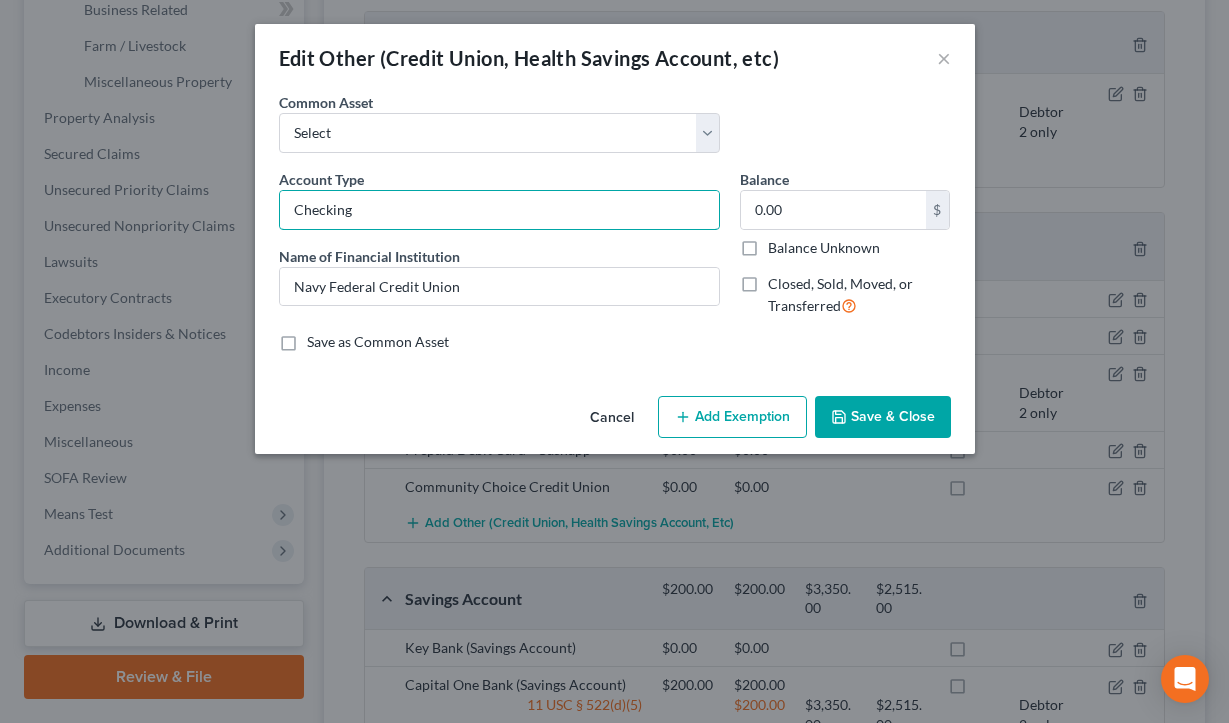 drag, startPoint x: 429, startPoint y: 213, endPoint x: 62, endPoint y: 186, distance: 367.99185 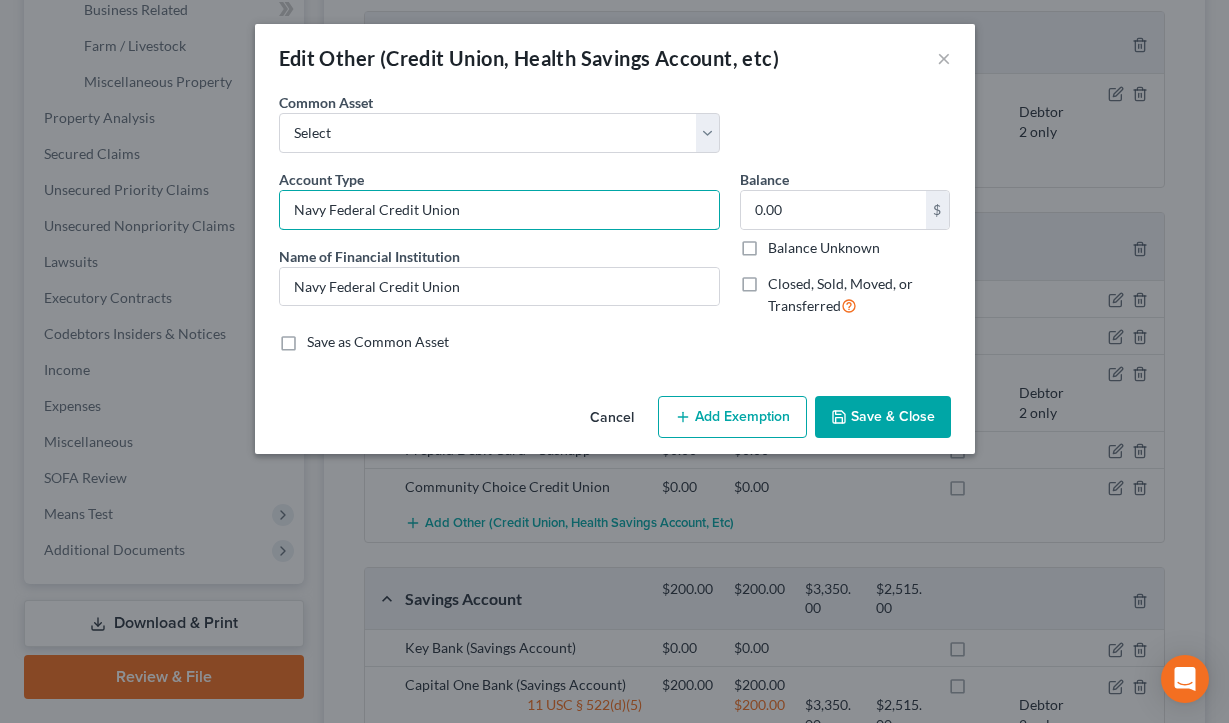 type on "Navy Federal Credit Union" 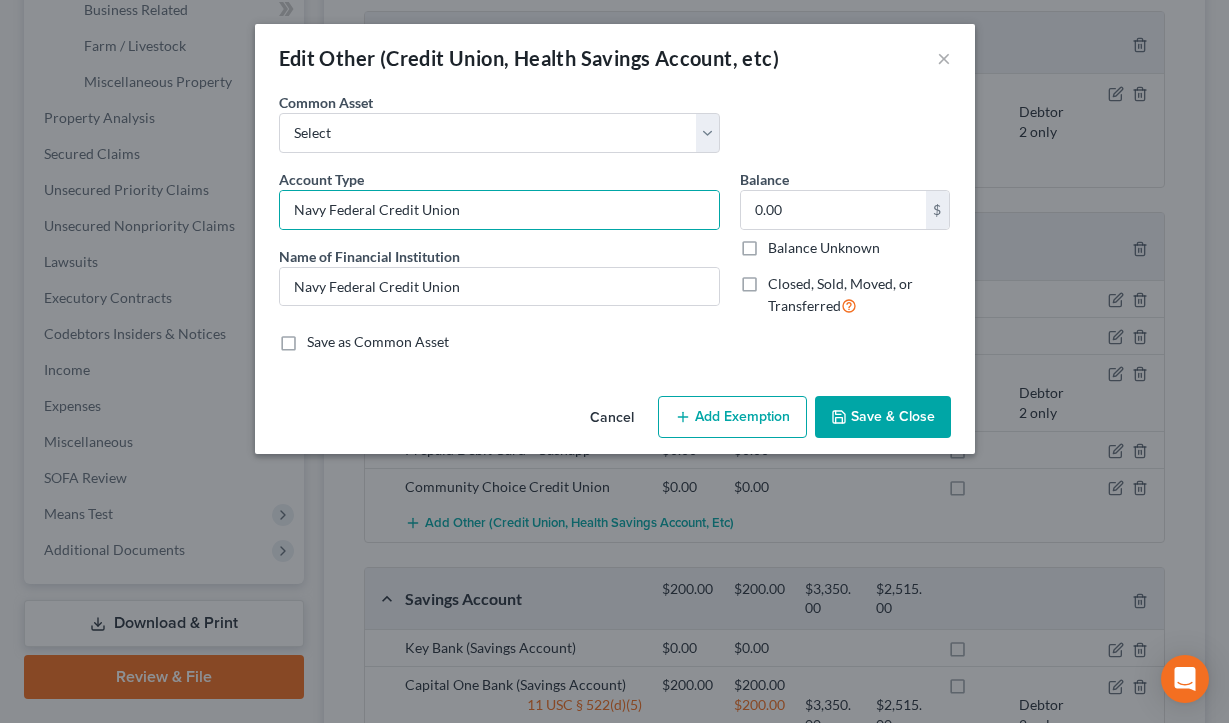 click on "Save & Close" at bounding box center (883, 417) 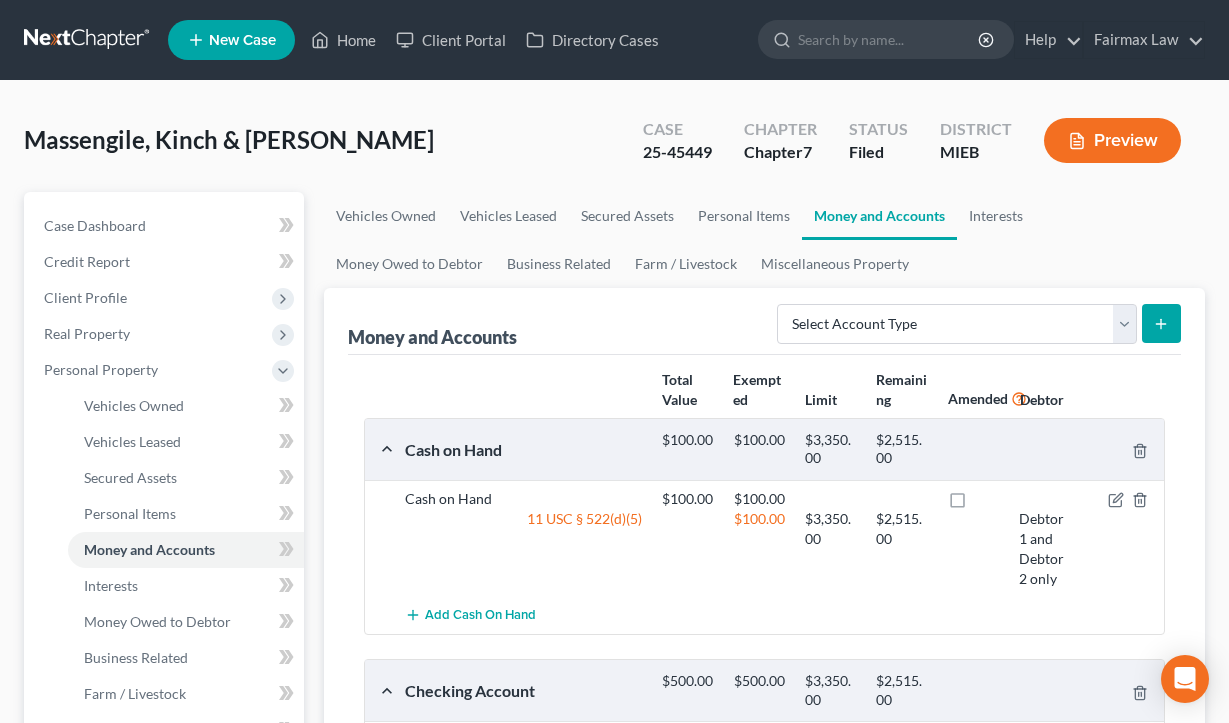 scroll, scrollTop: -1, scrollLeft: 0, axis: vertical 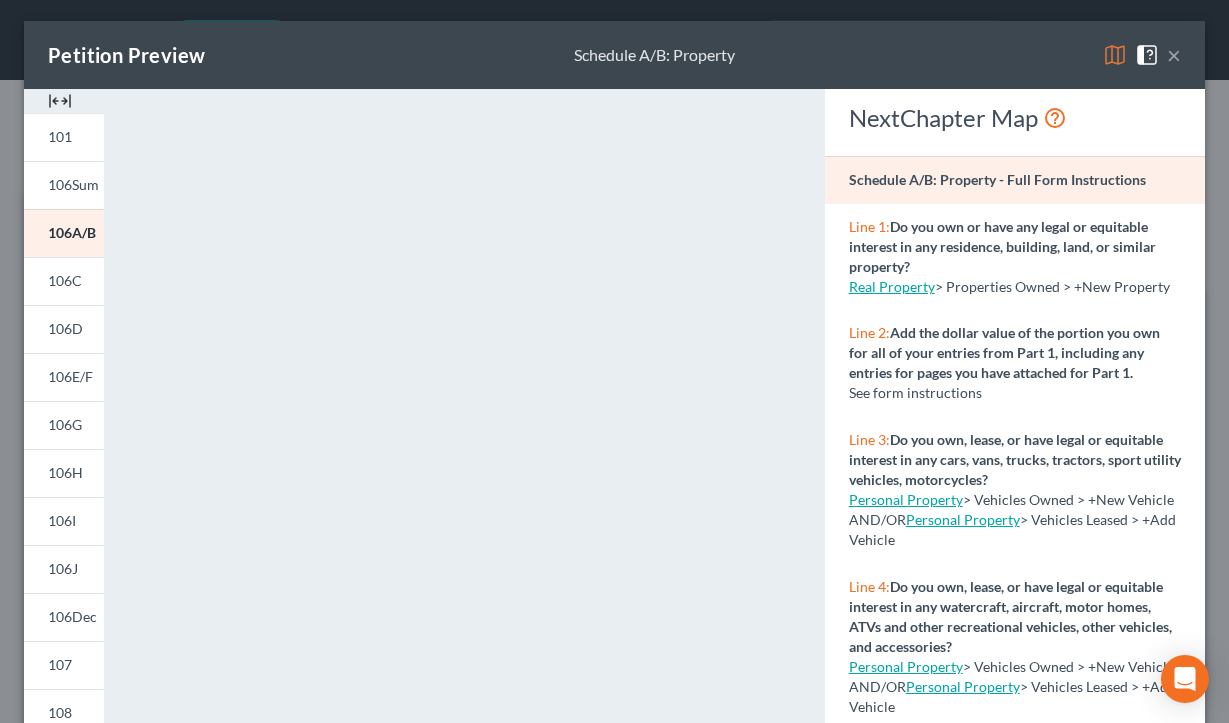click on "×" at bounding box center (1174, 55) 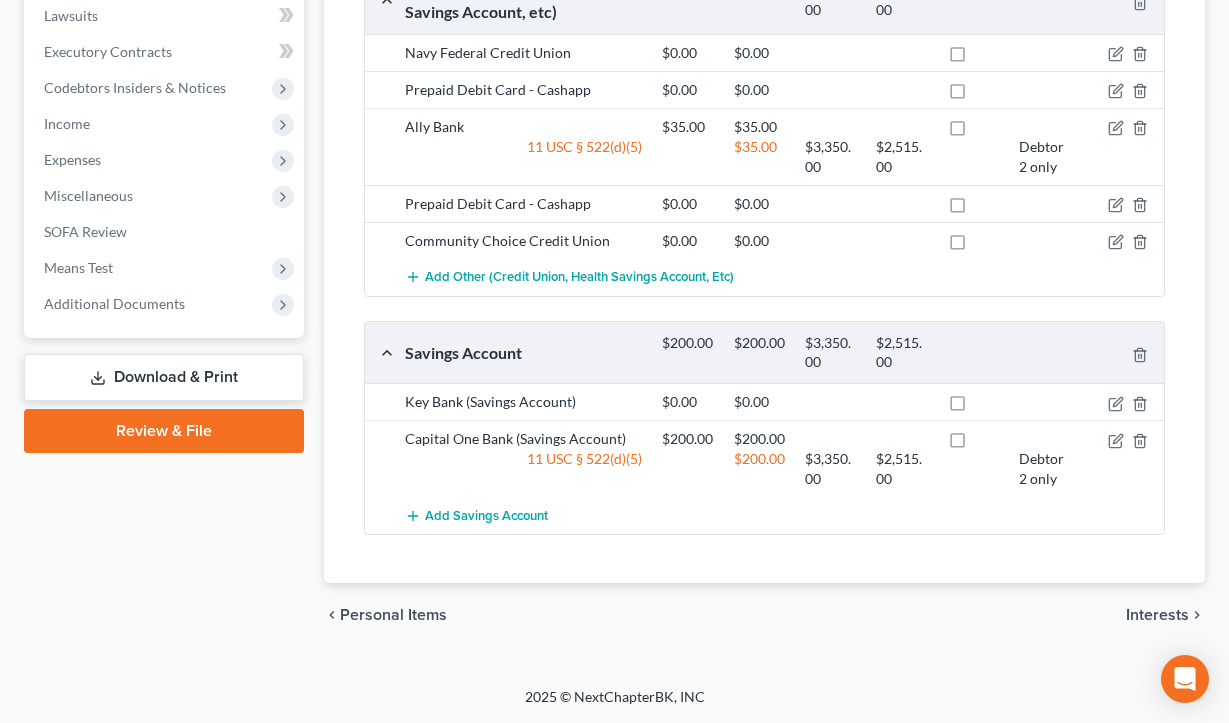 click on "Download & Print" at bounding box center [164, 377] 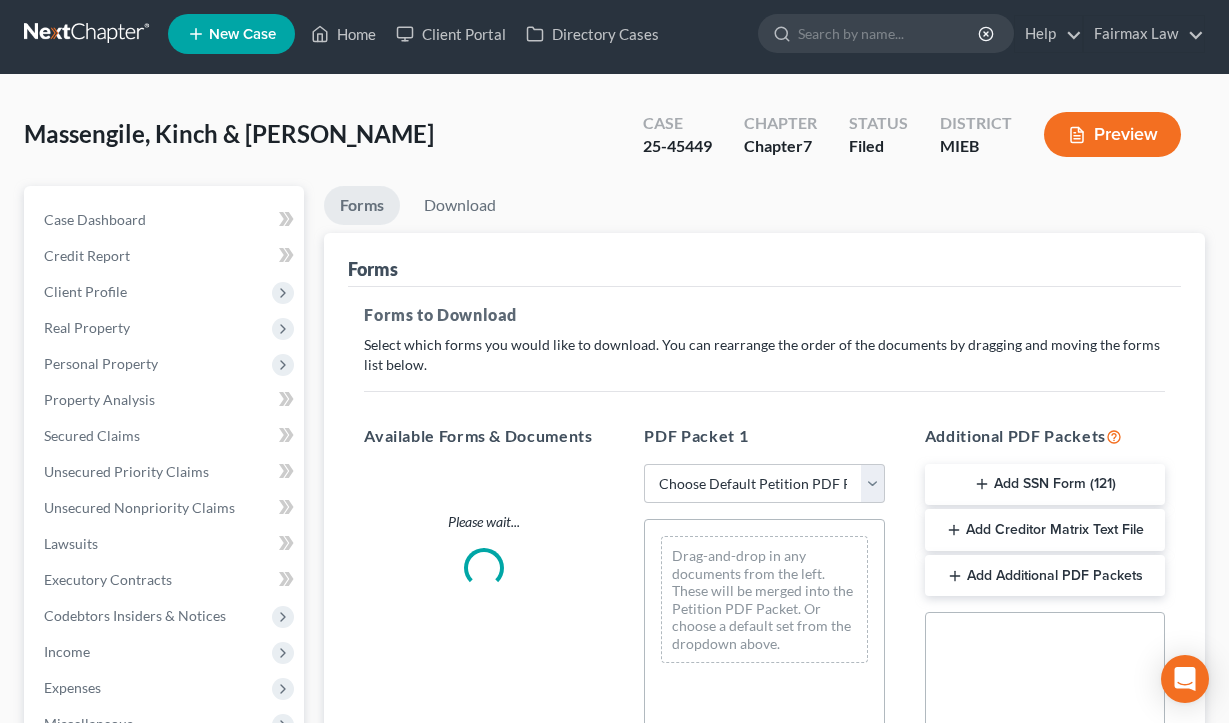 scroll, scrollTop: 0, scrollLeft: 0, axis: both 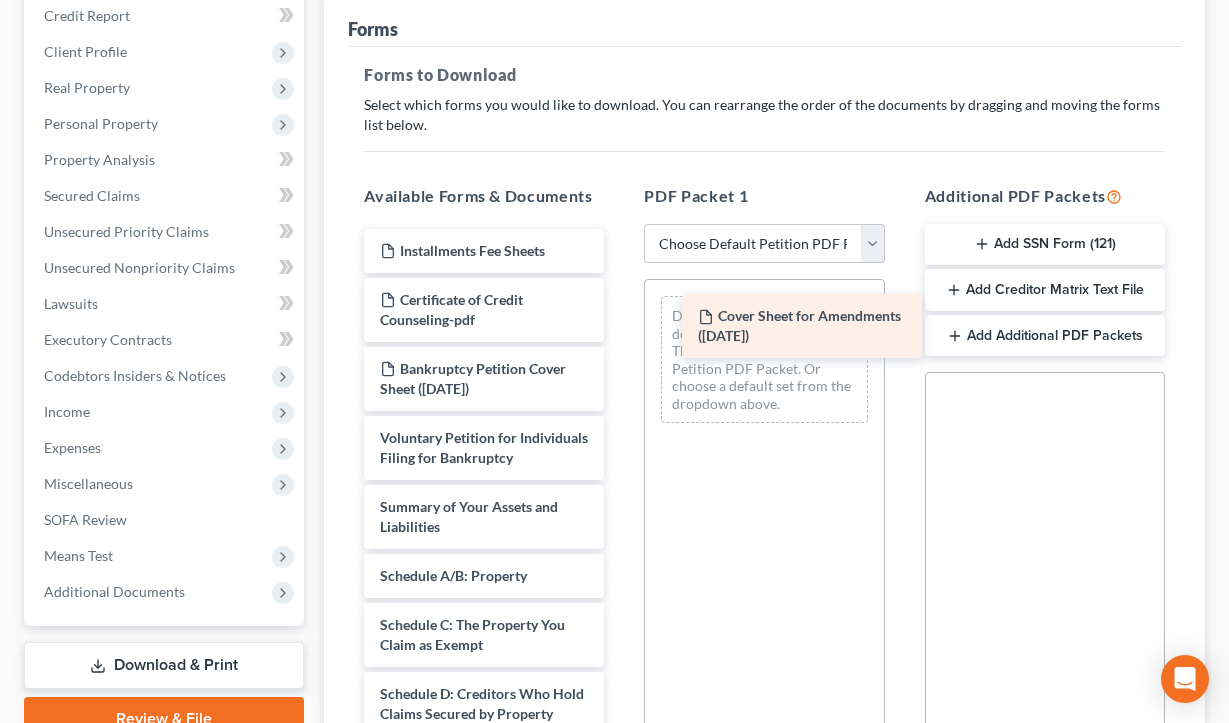 drag, startPoint x: 502, startPoint y: 267, endPoint x: 811, endPoint y: 329, distance: 315.1587 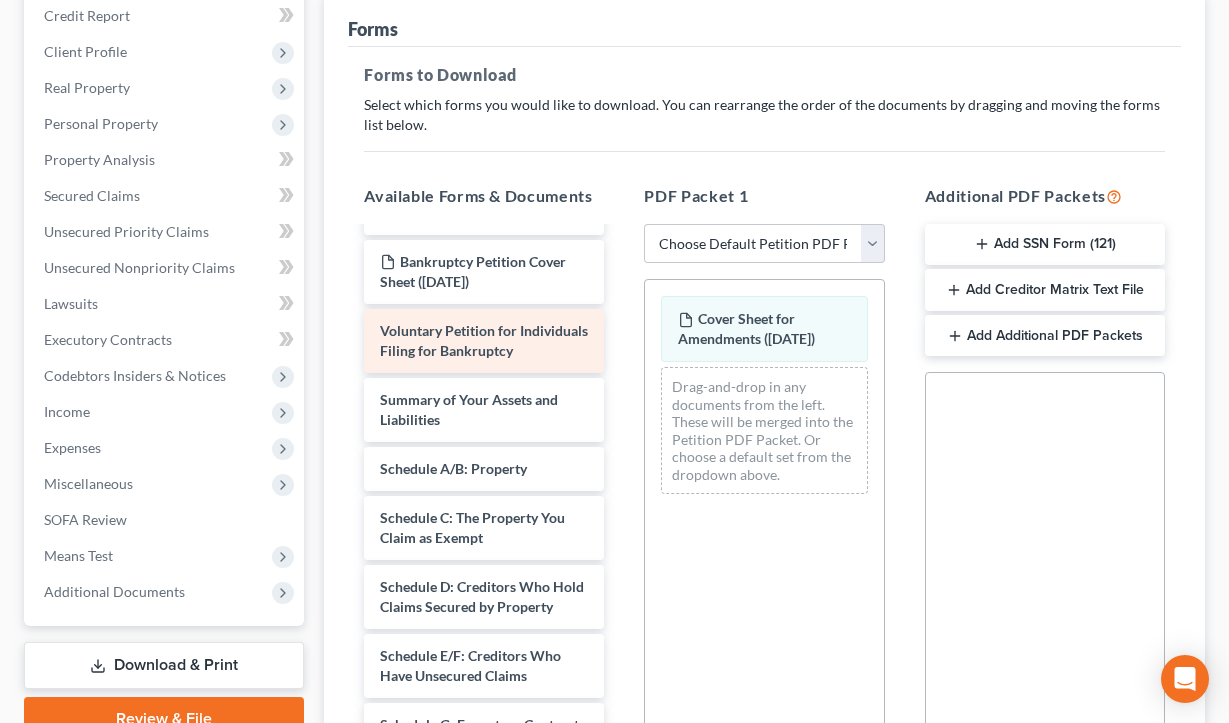 scroll, scrollTop: 113, scrollLeft: 0, axis: vertical 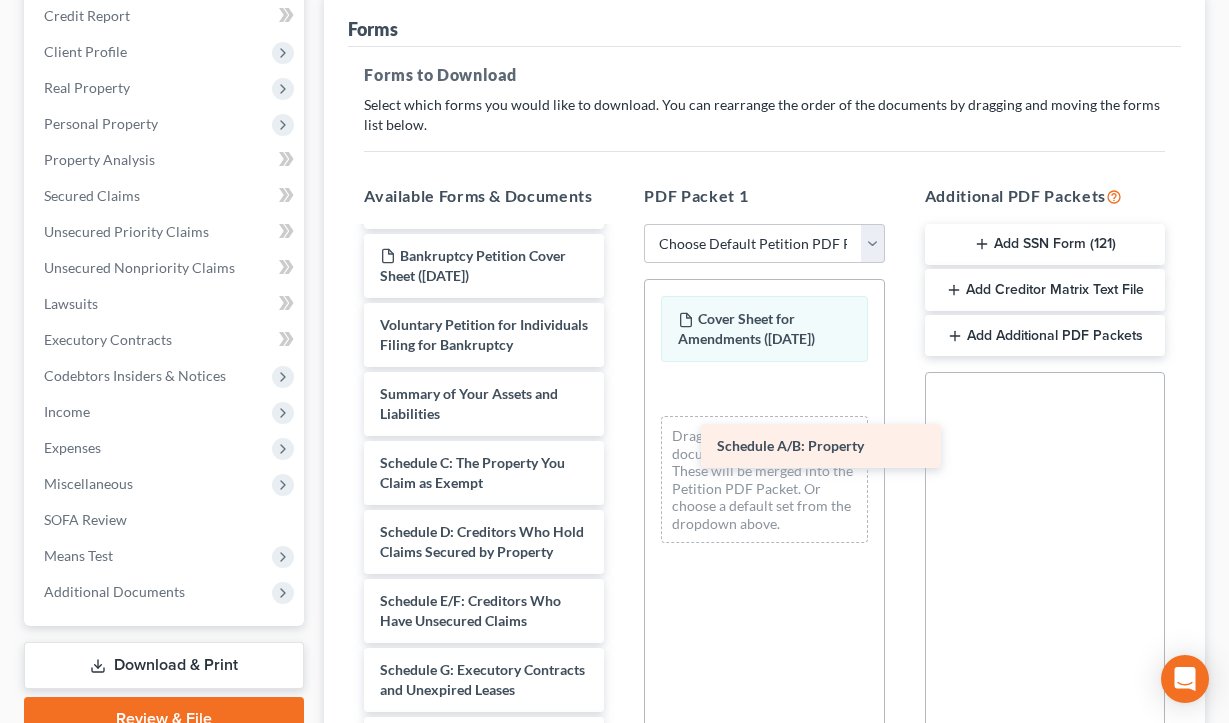 drag, startPoint x: 483, startPoint y: 463, endPoint x: 819, endPoint y: 447, distance: 336.38074 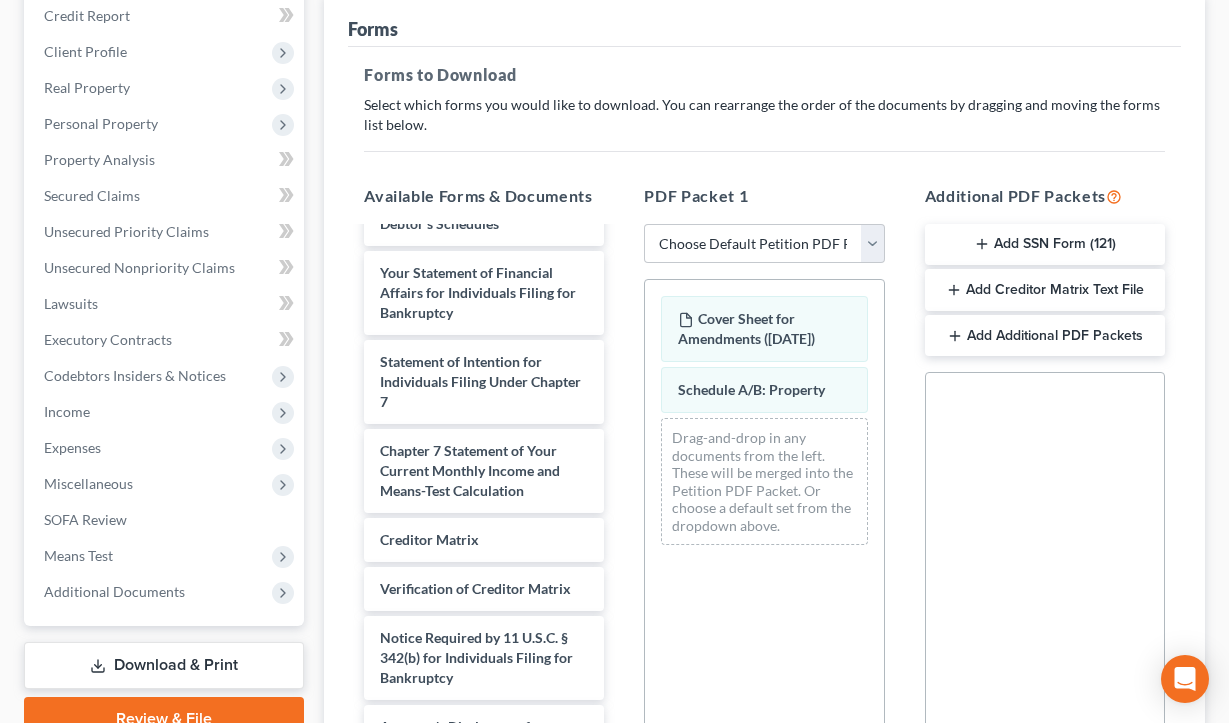 scroll, scrollTop: 795, scrollLeft: 0, axis: vertical 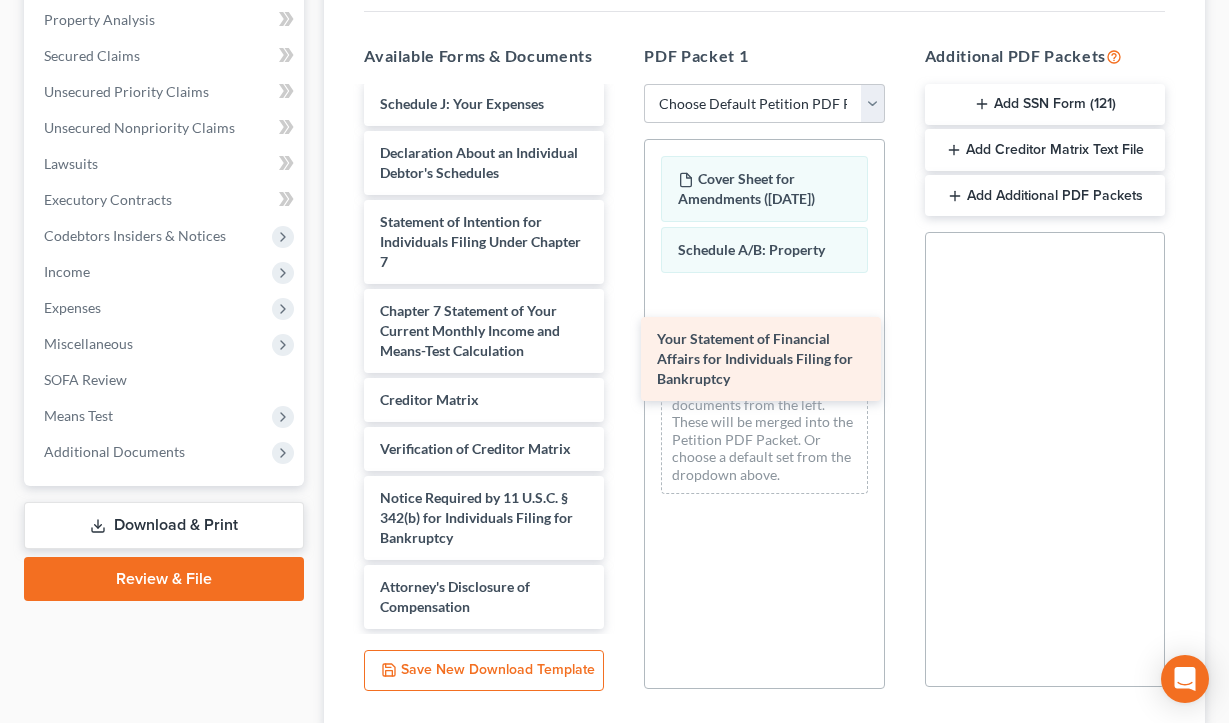 drag, startPoint x: 508, startPoint y: 254, endPoint x: 785, endPoint y: 375, distance: 302.27472 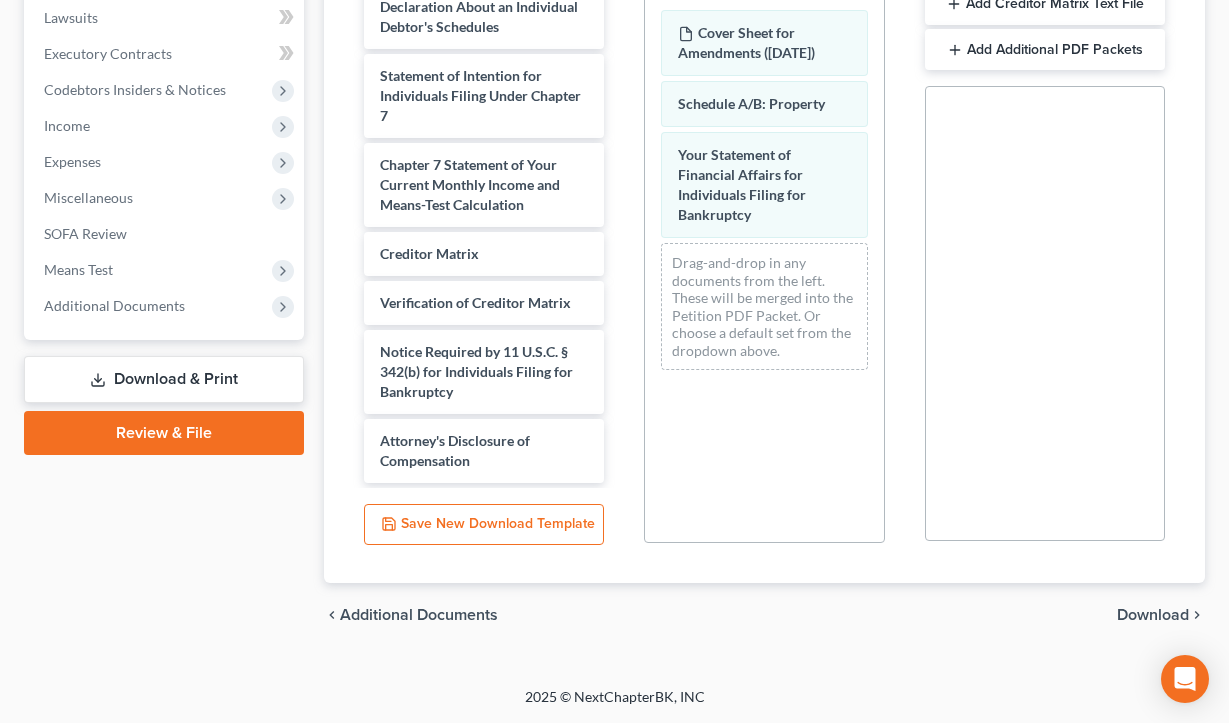 scroll, scrollTop: 532, scrollLeft: 0, axis: vertical 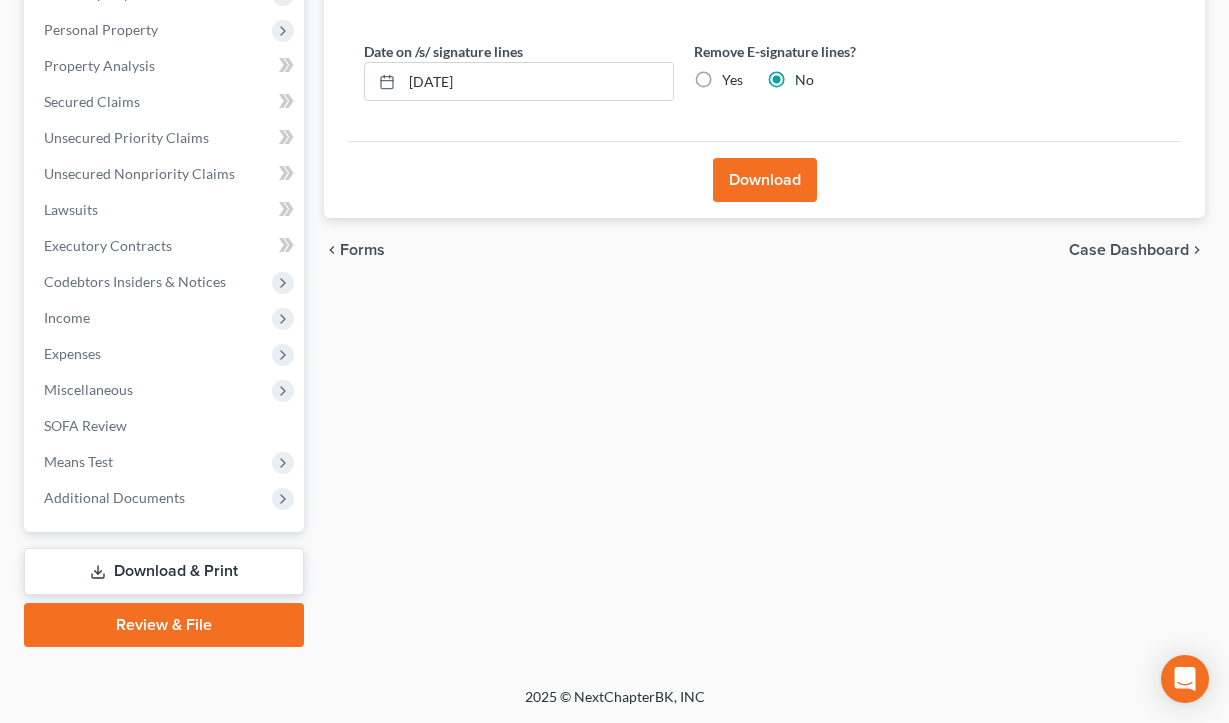 click on "Download" at bounding box center [765, 180] 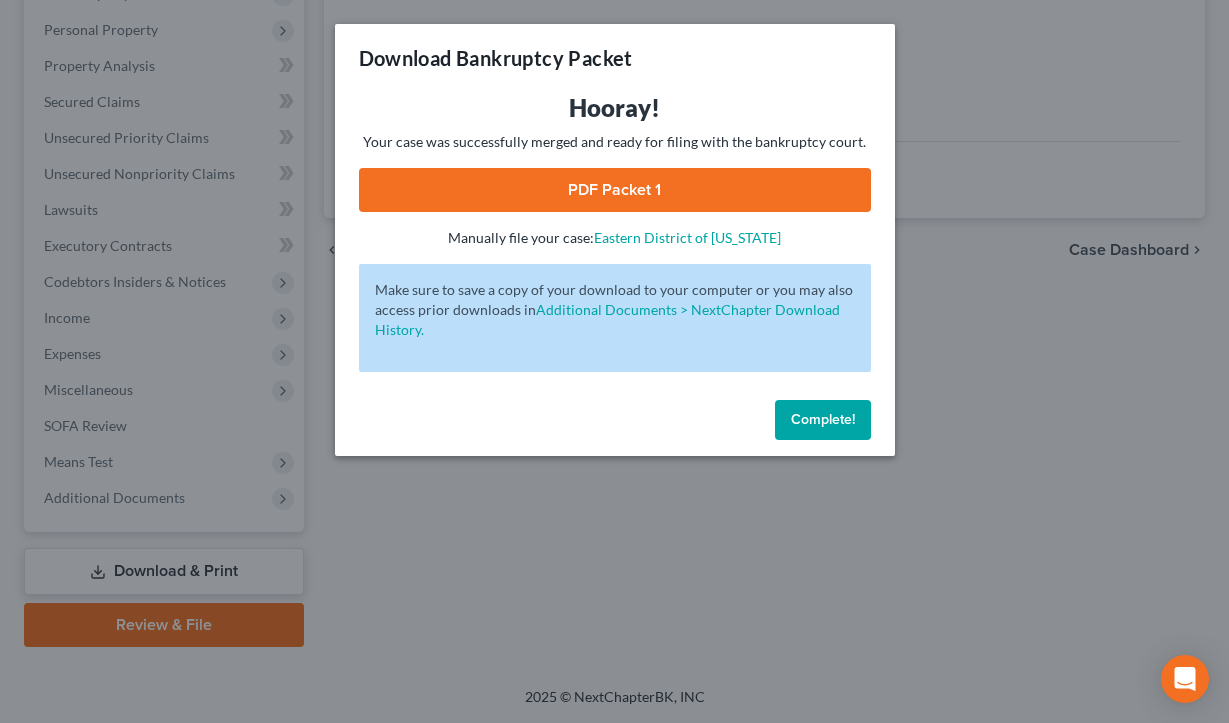 click on "PDF Packet 1" at bounding box center (615, 190) 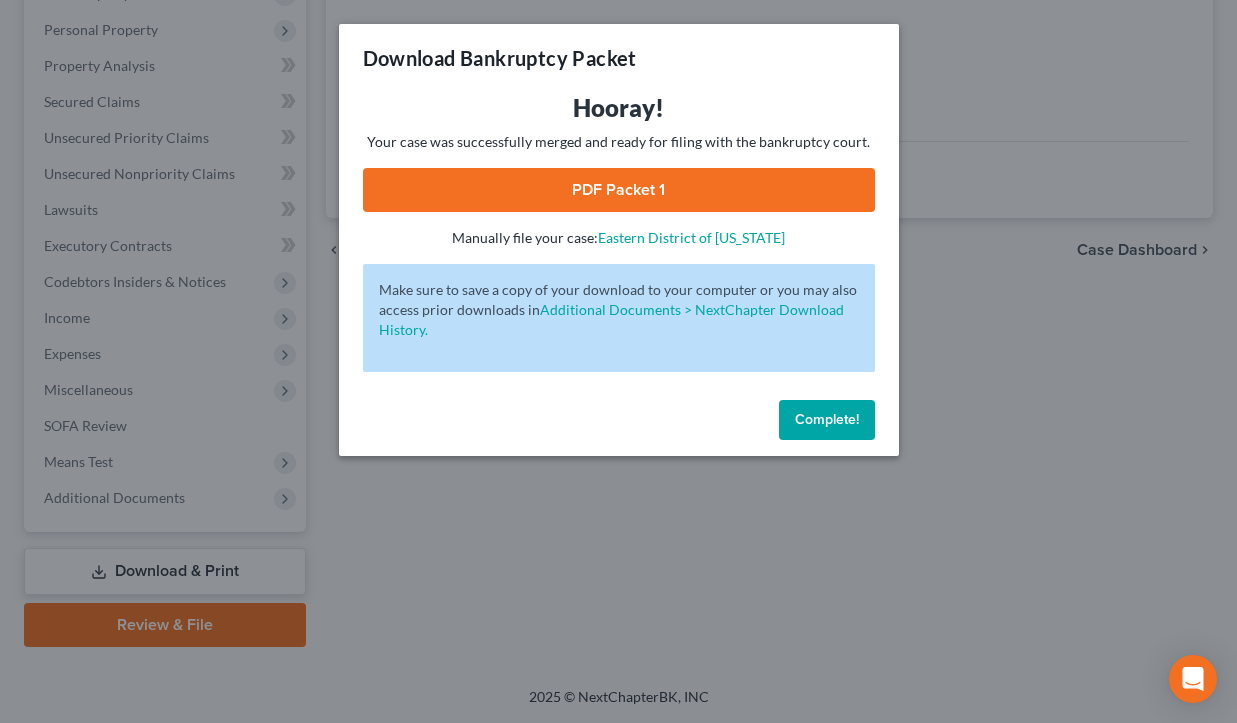 click on "Complete!" at bounding box center [827, 419] 